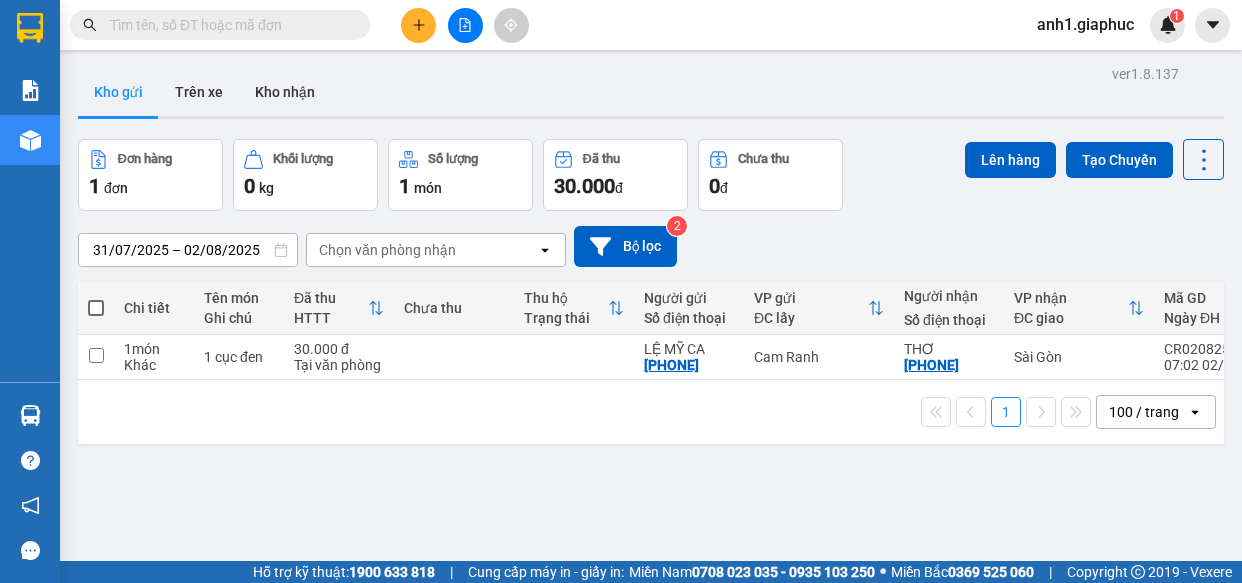 scroll, scrollTop: 0, scrollLeft: 0, axis: both 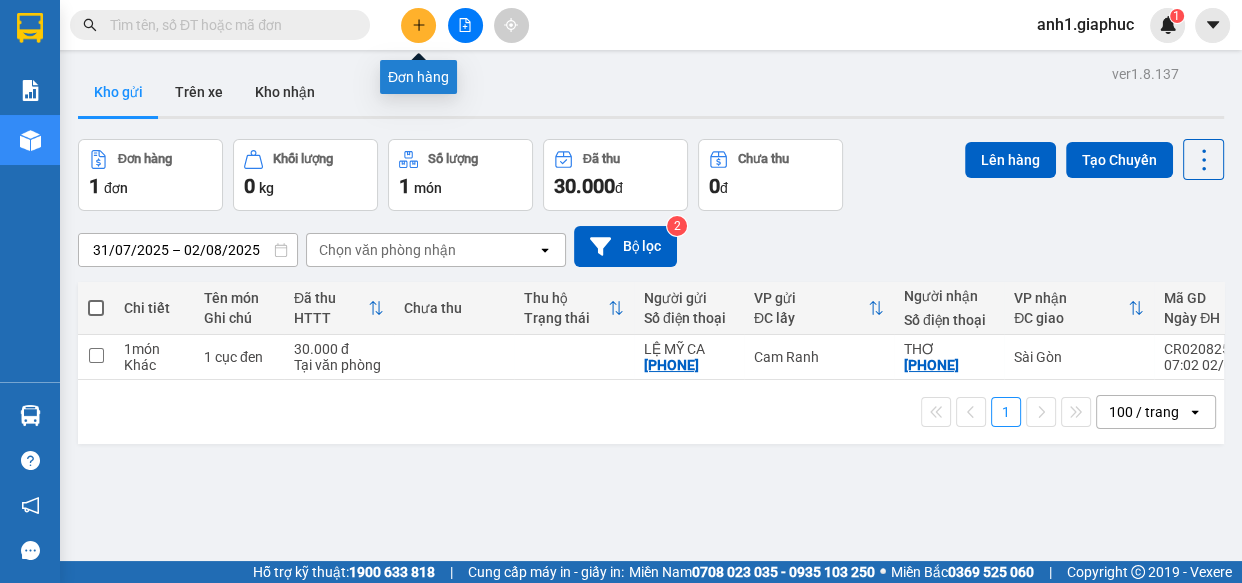 click 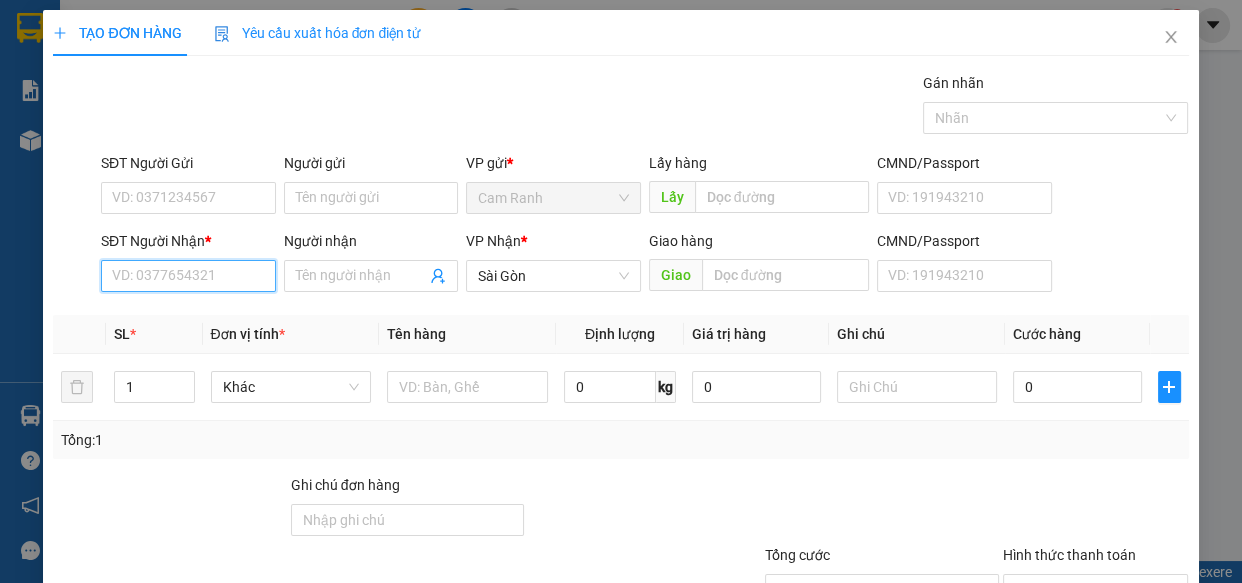 click on "SĐT Người Nhận  *" at bounding box center [188, 276] 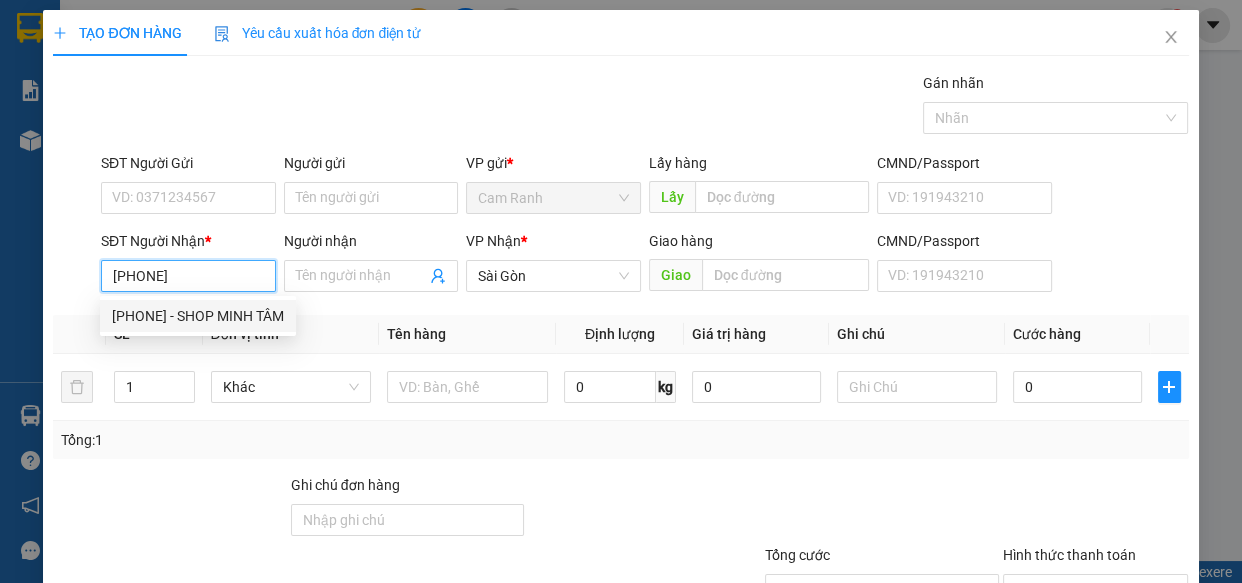 click on "[PHONE] - SHOP MINH TÂM" at bounding box center [198, 316] 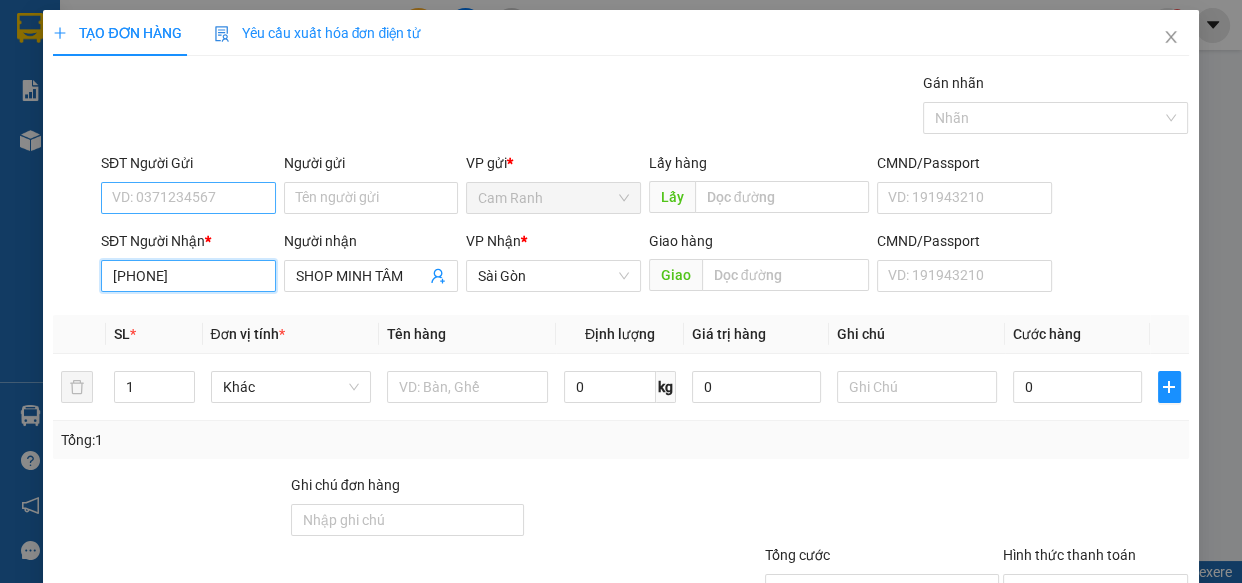 type on "[PHONE]" 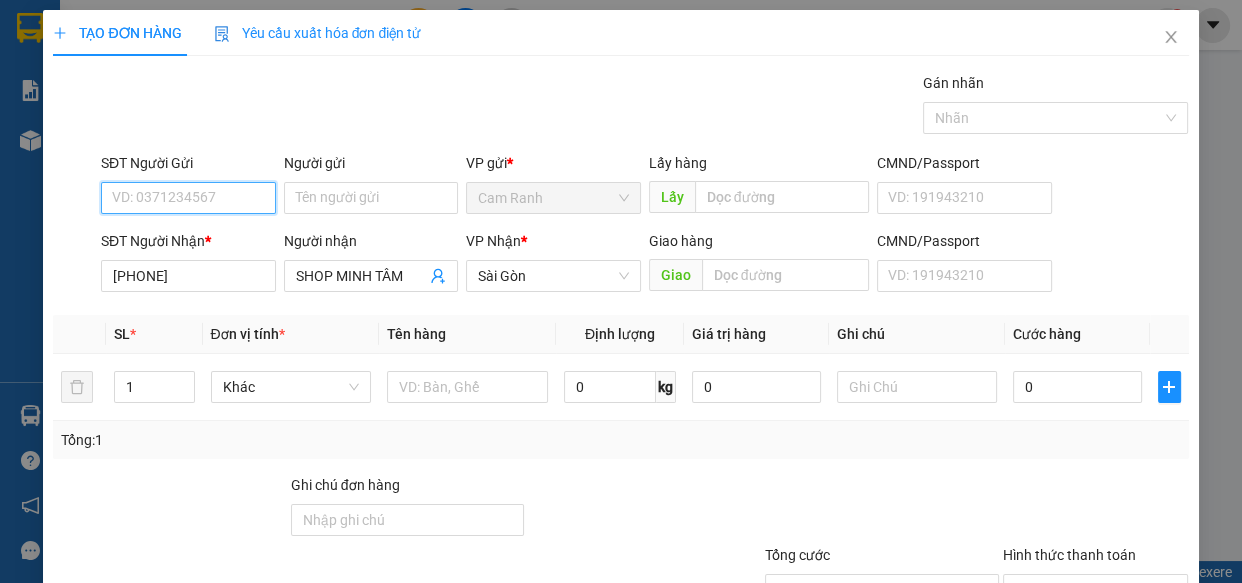 click on "SĐT Người Gửi" at bounding box center (188, 198) 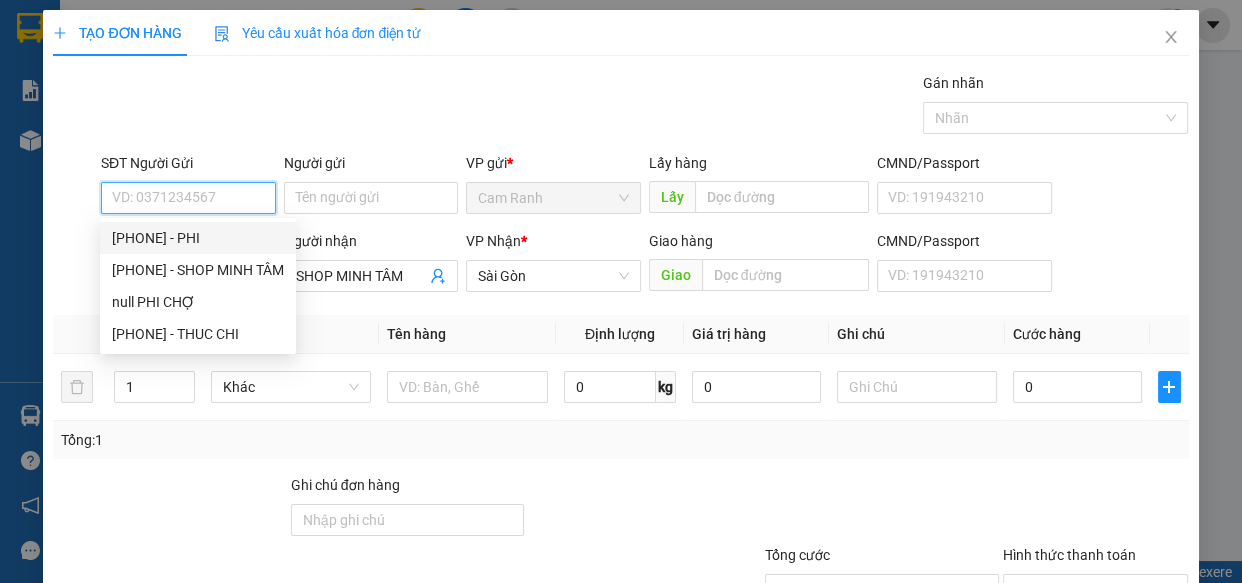 click on "[PHONE] - PHI" at bounding box center [198, 238] 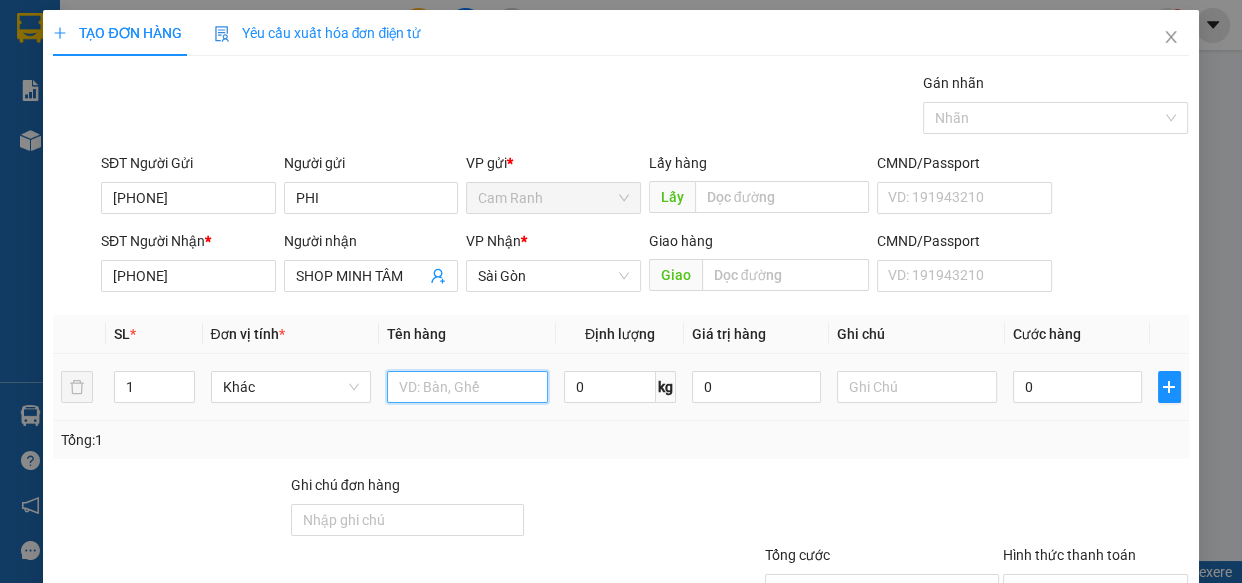 click at bounding box center [467, 387] 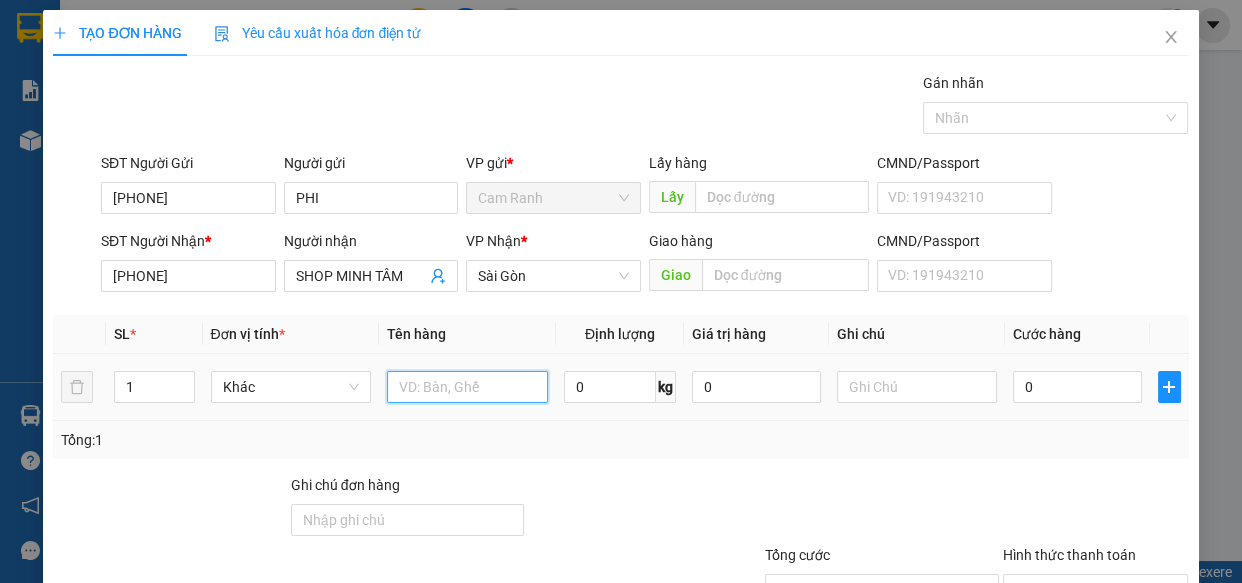 click at bounding box center (467, 387) 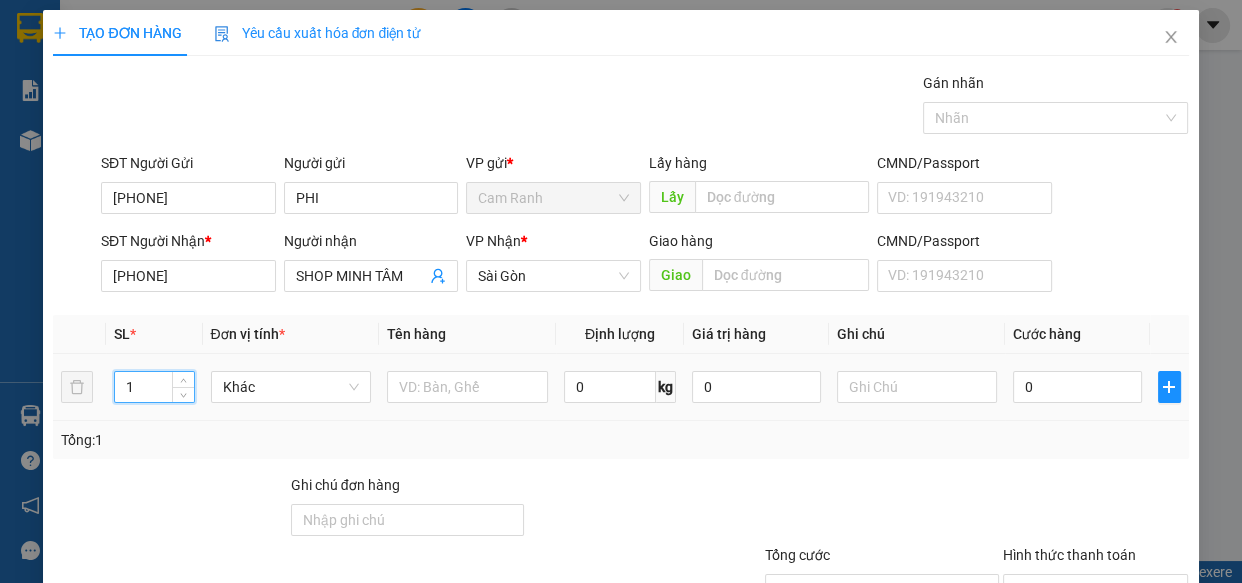 click on "1" at bounding box center (154, 387) 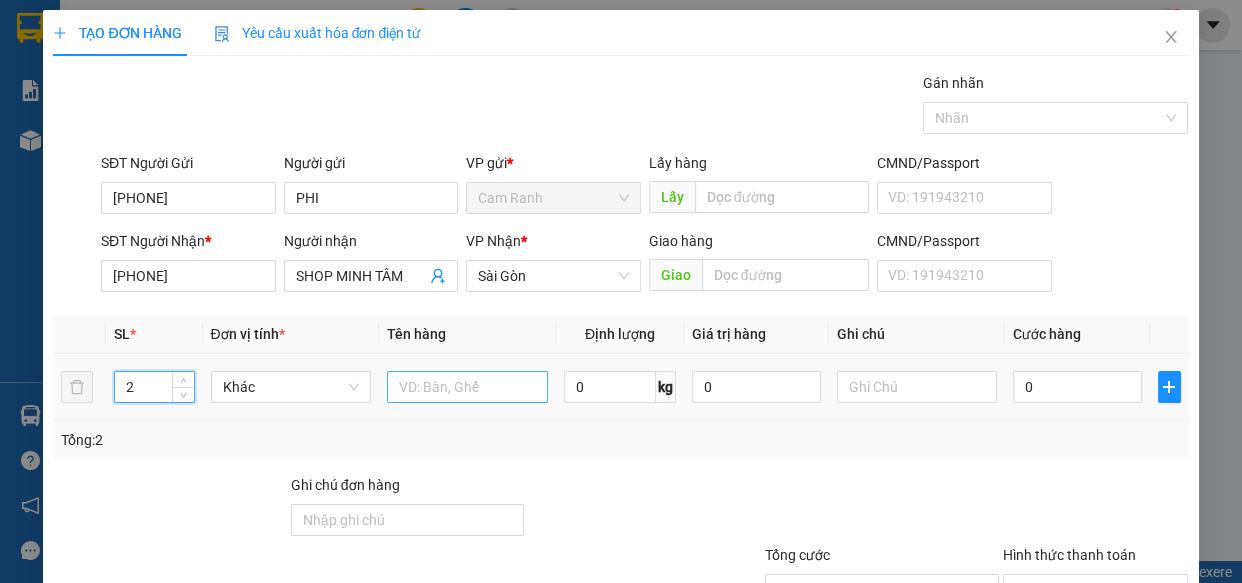 type on "2" 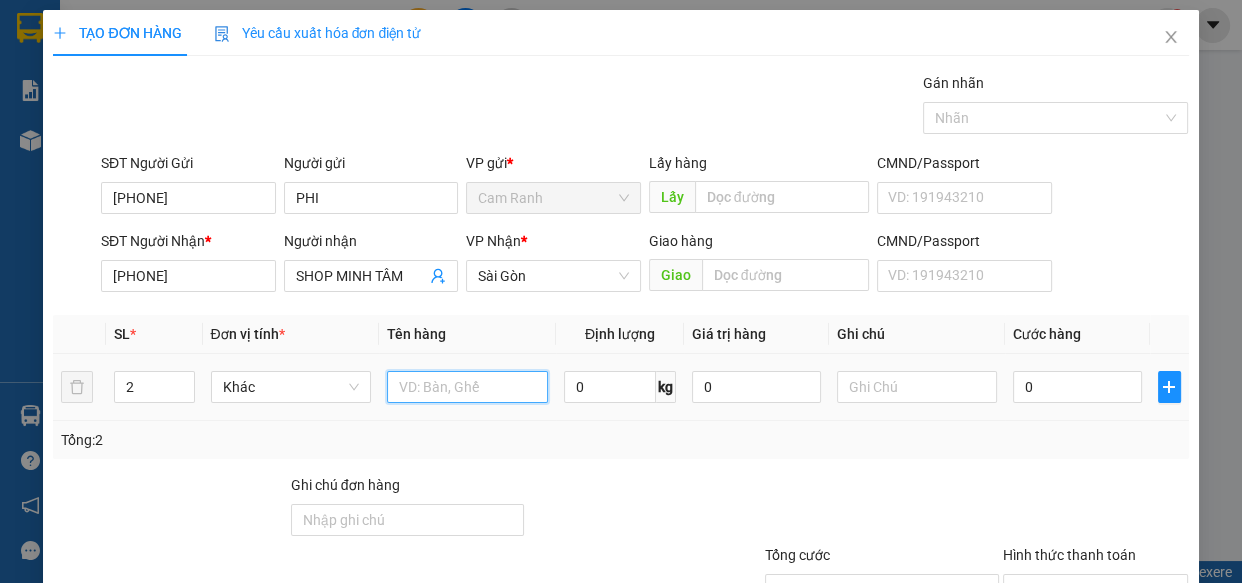 click at bounding box center [467, 387] 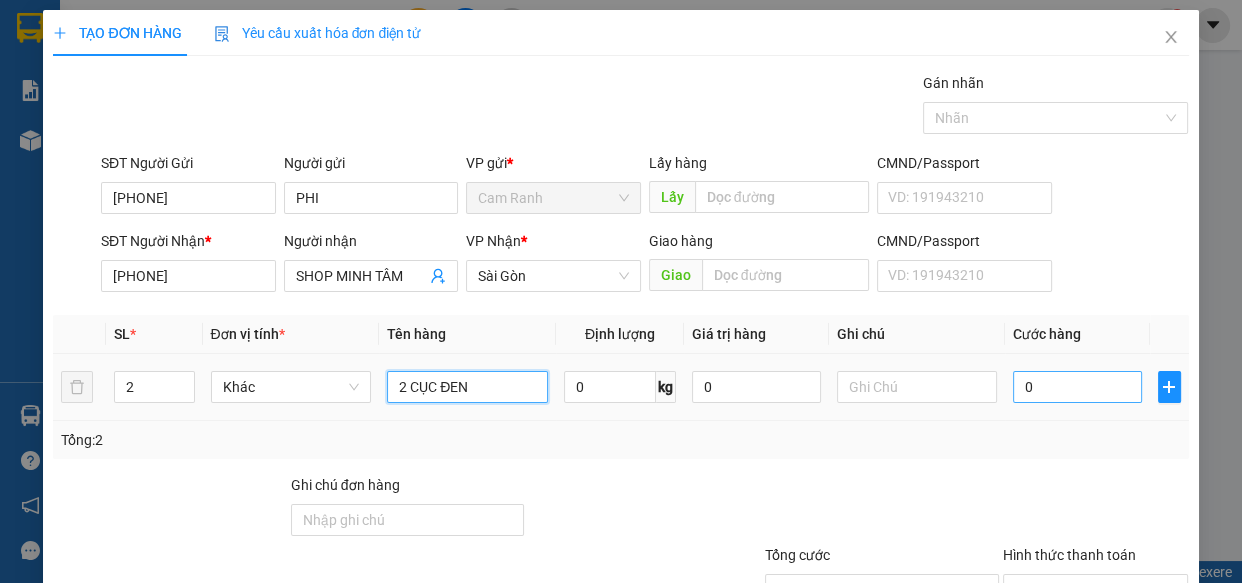 type on "2 CỤC ĐEN" 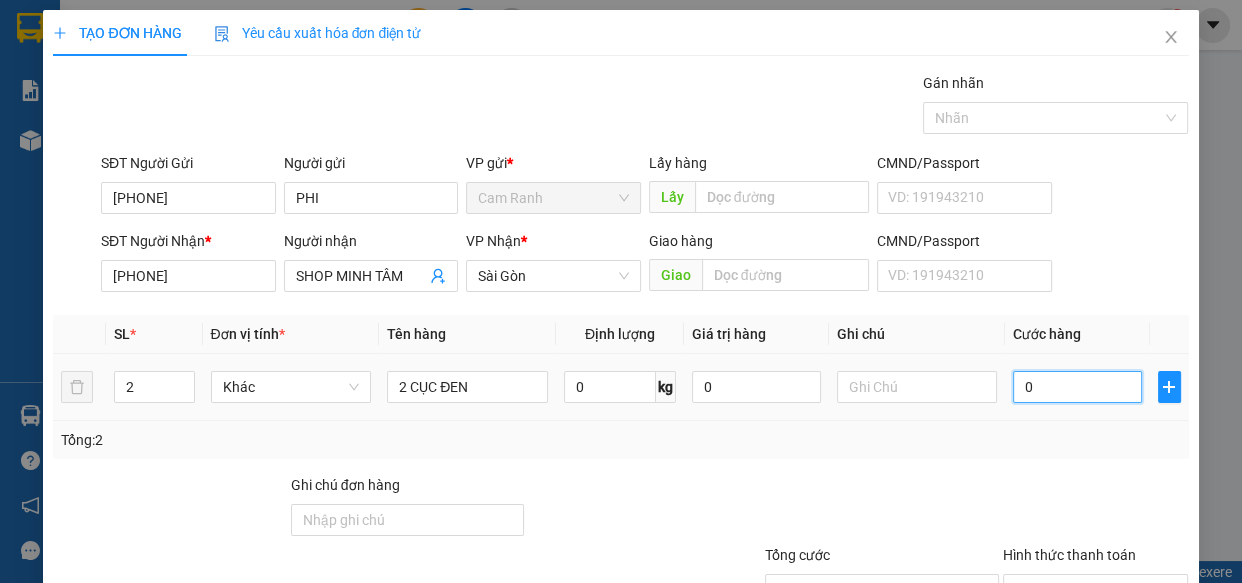 click on "0" at bounding box center (1077, 387) 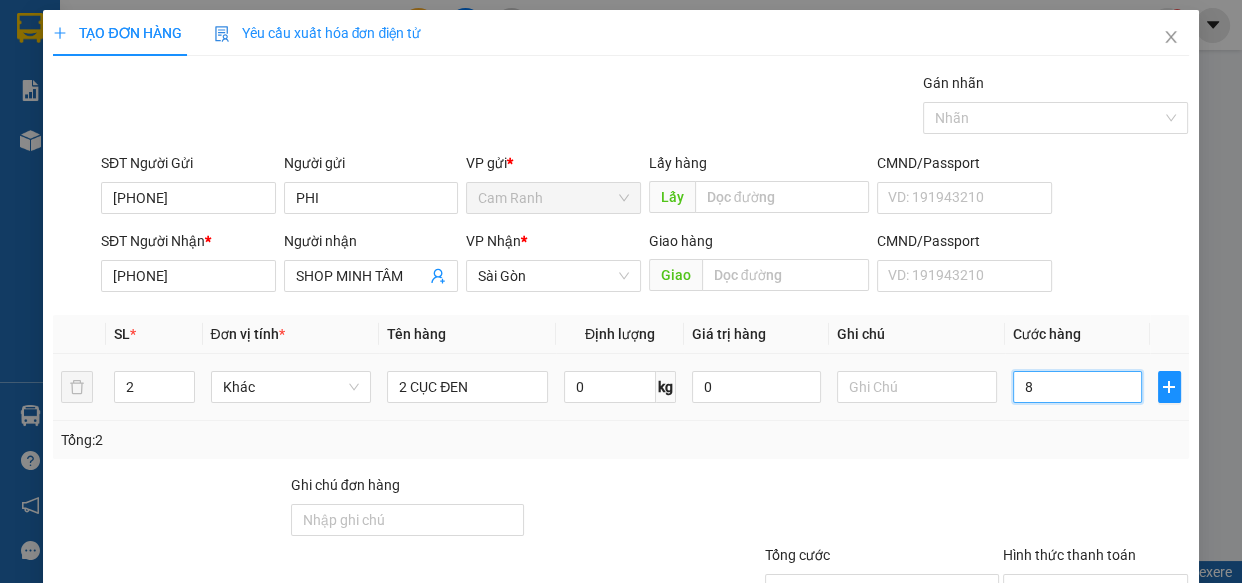 type on "80" 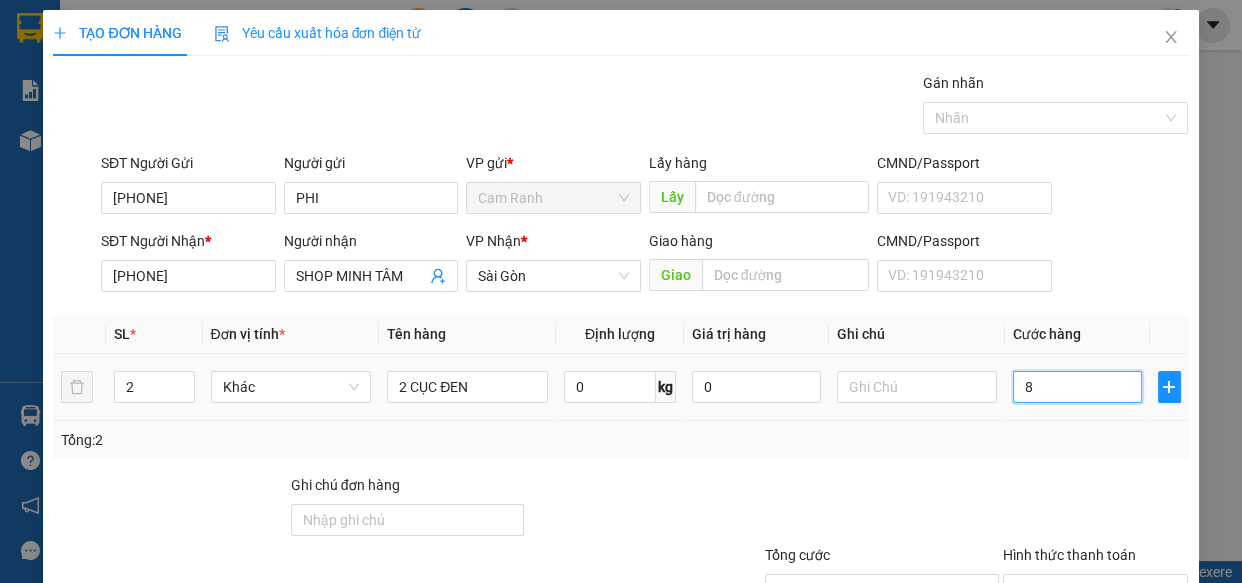 type on "80" 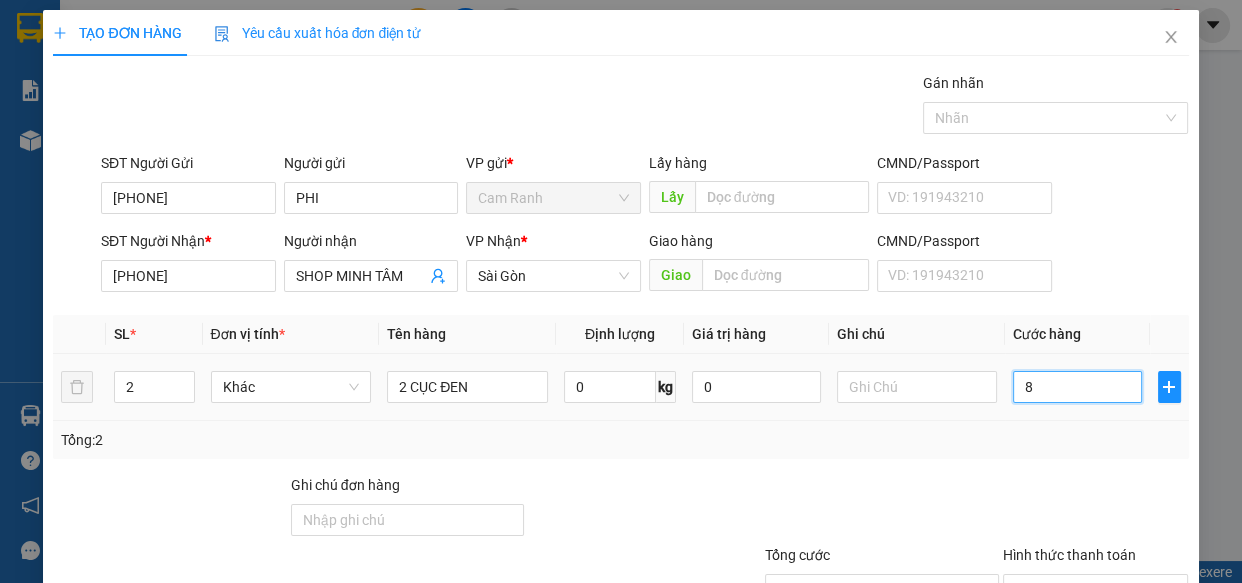 type on "80" 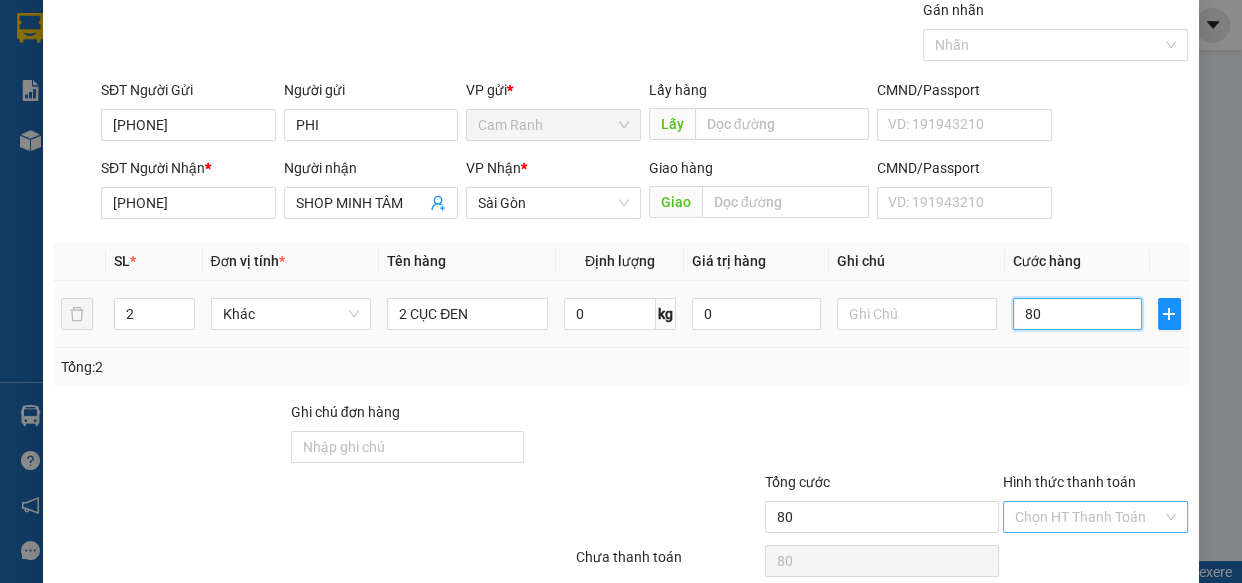 scroll, scrollTop: 156, scrollLeft: 0, axis: vertical 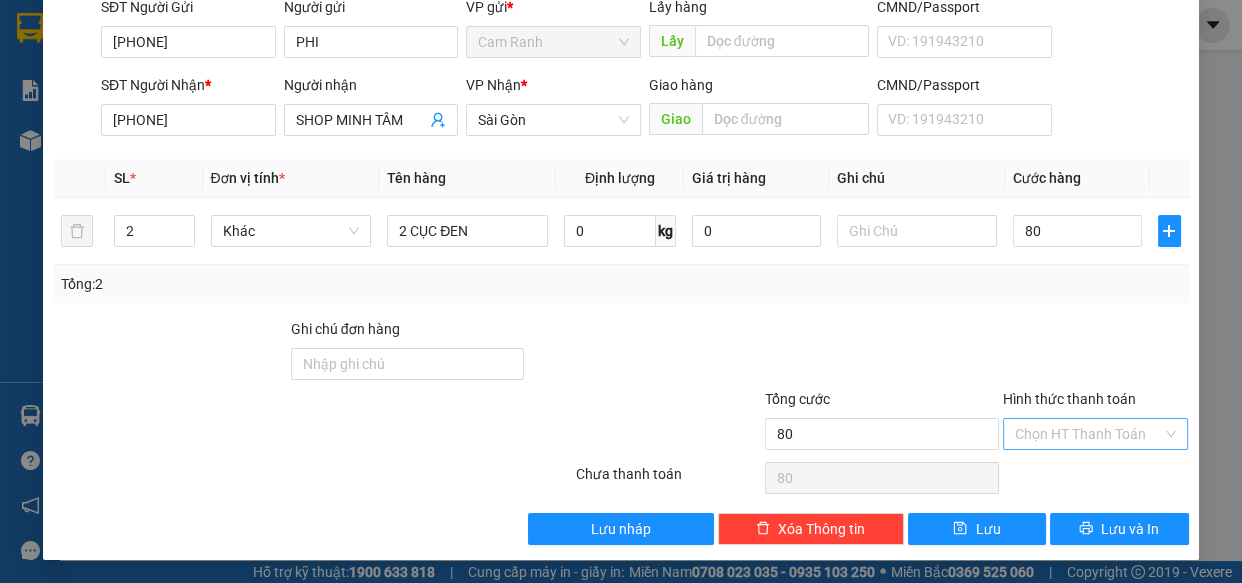 type on "80.000" 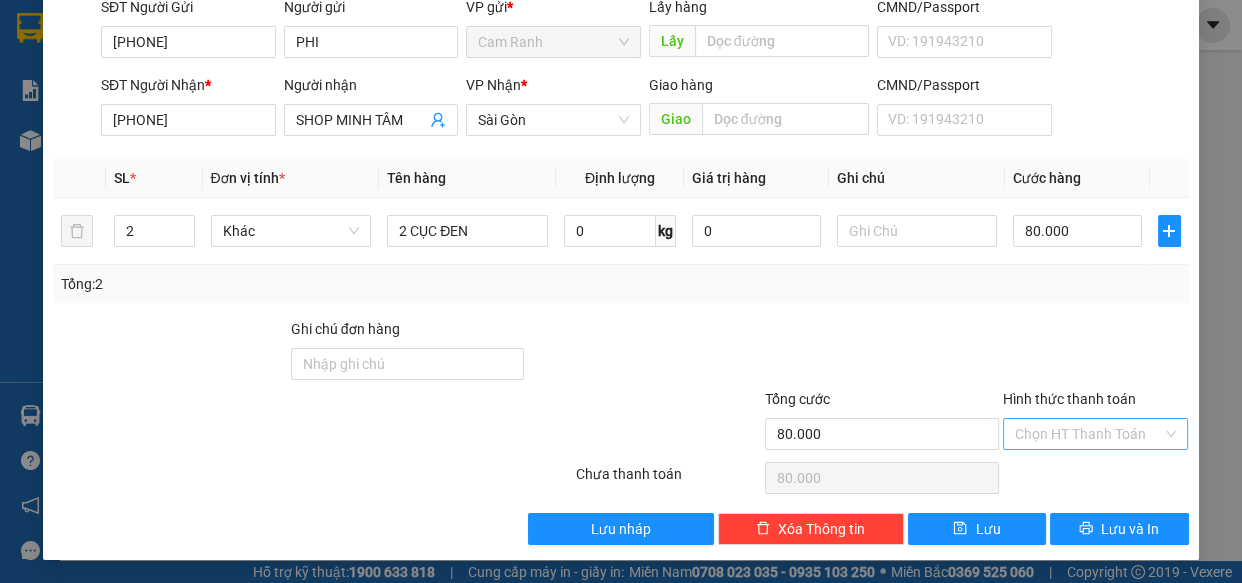 click on "Hình thức thanh toán" at bounding box center (1089, 434) 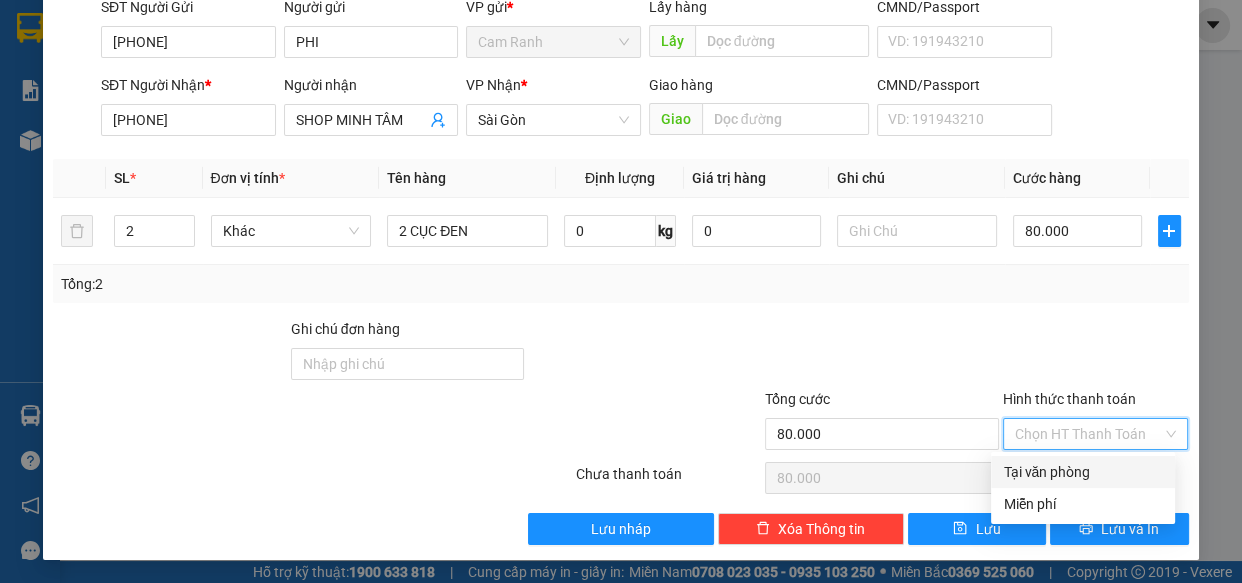 click on "Tại văn phòng" at bounding box center (1083, 472) 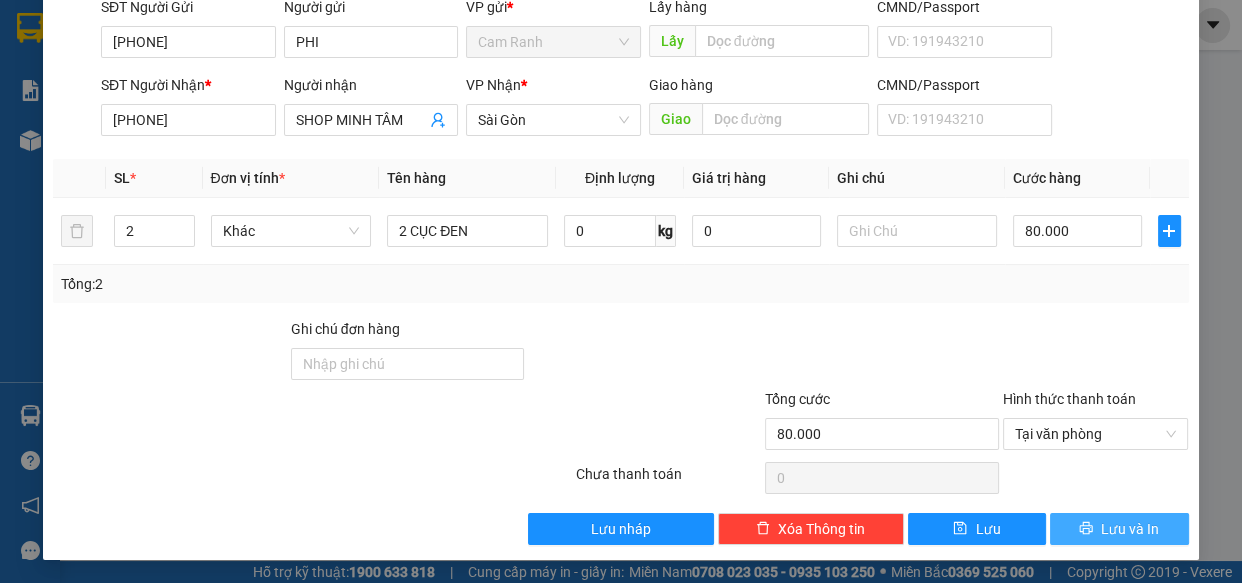 click on "Lưu và In" at bounding box center [1130, 529] 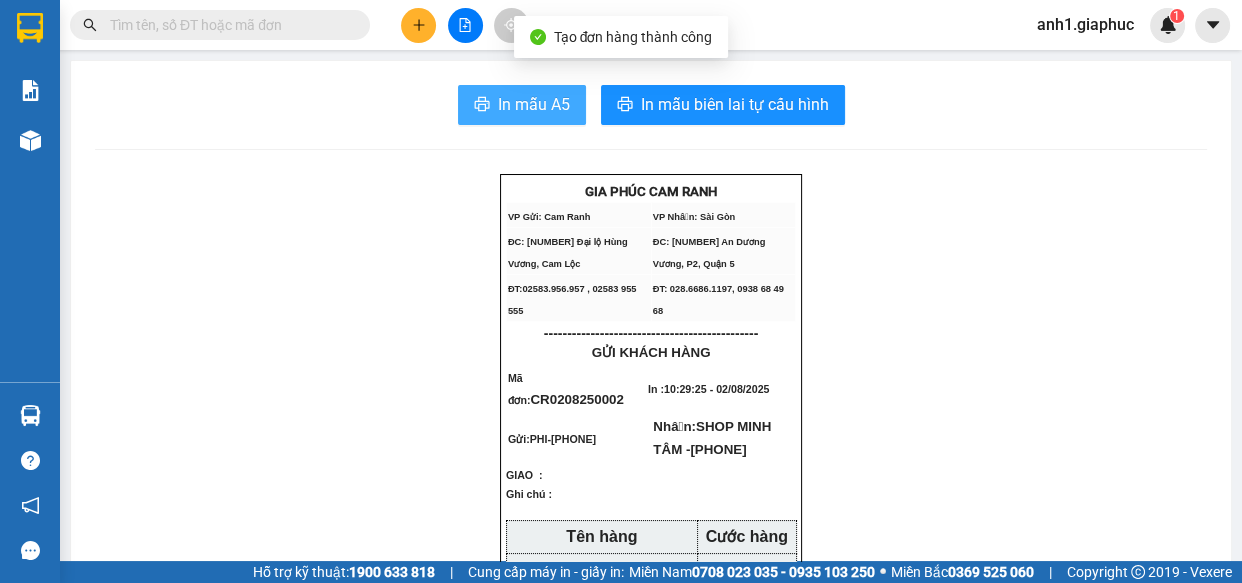 drag, startPoint x: 542, startPoint y: 108, endPoint x: 1240, endPoint y: 391, distance: 753.18854 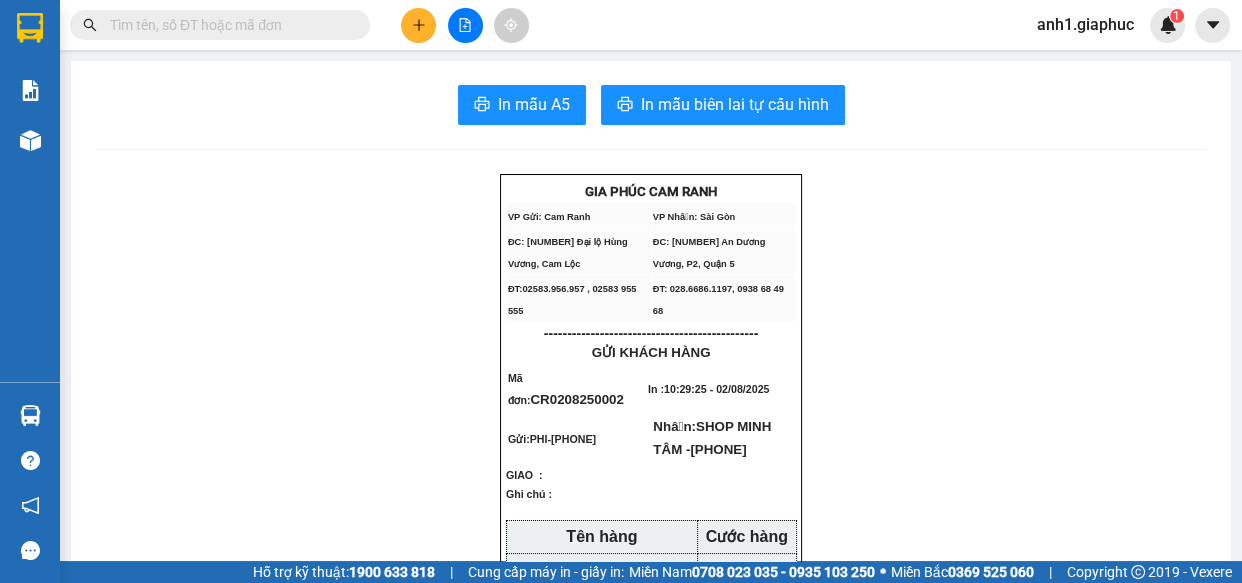 click 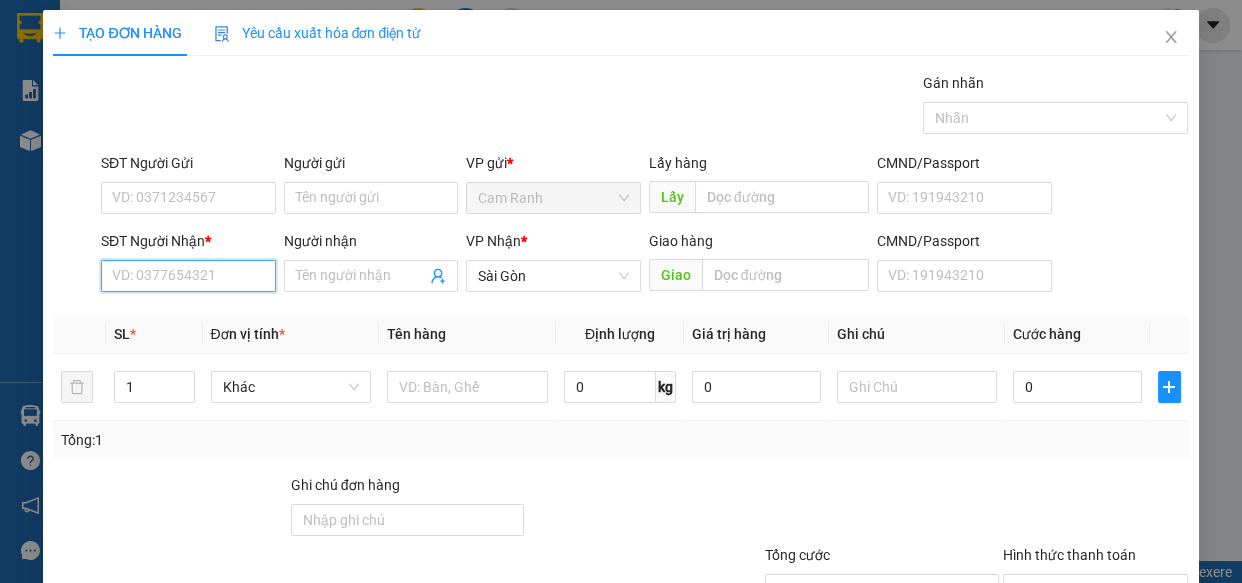 click on "SĐT Người Nhận  *" at bounding box center (188, 276) 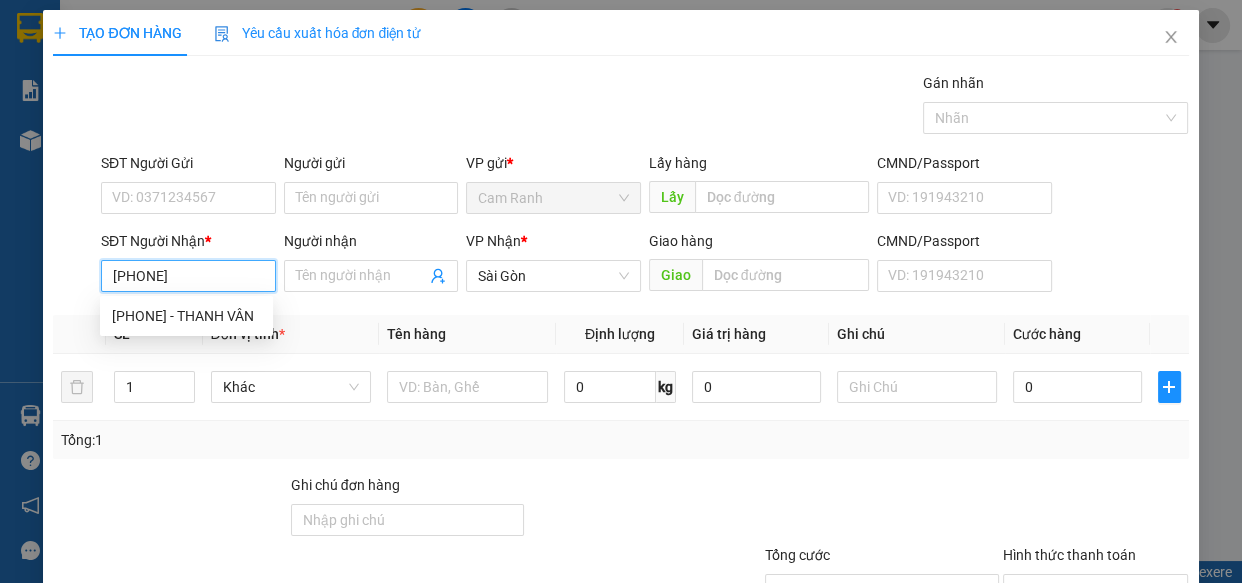 type on "[PHONE]" 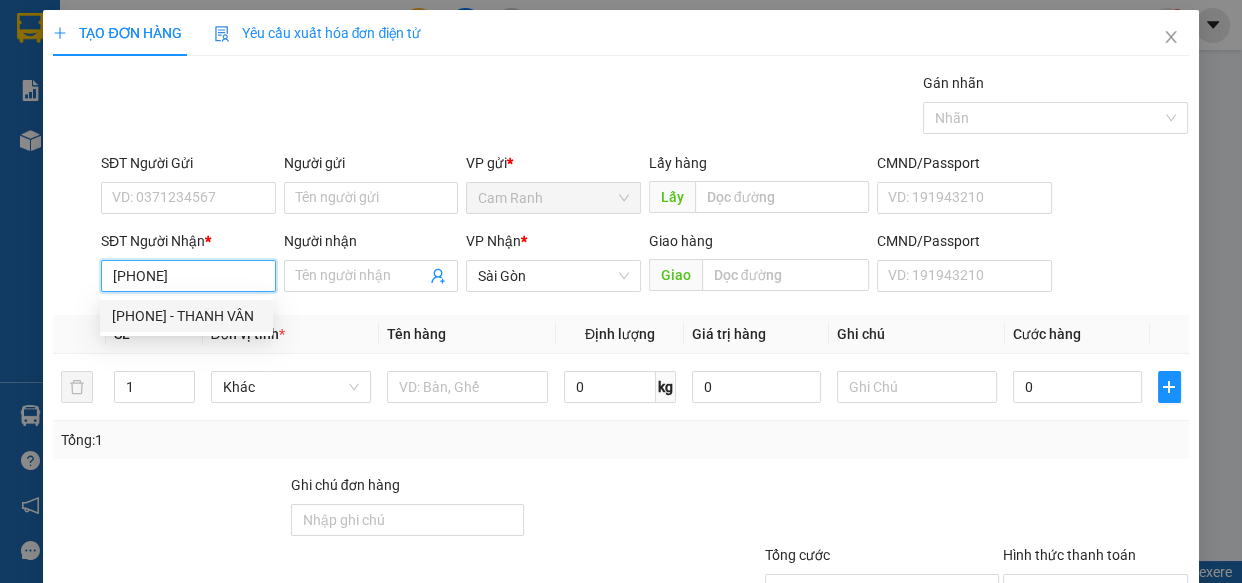 click on "[PHONE] - THANH VÂN" at bounding box center (186, 316) 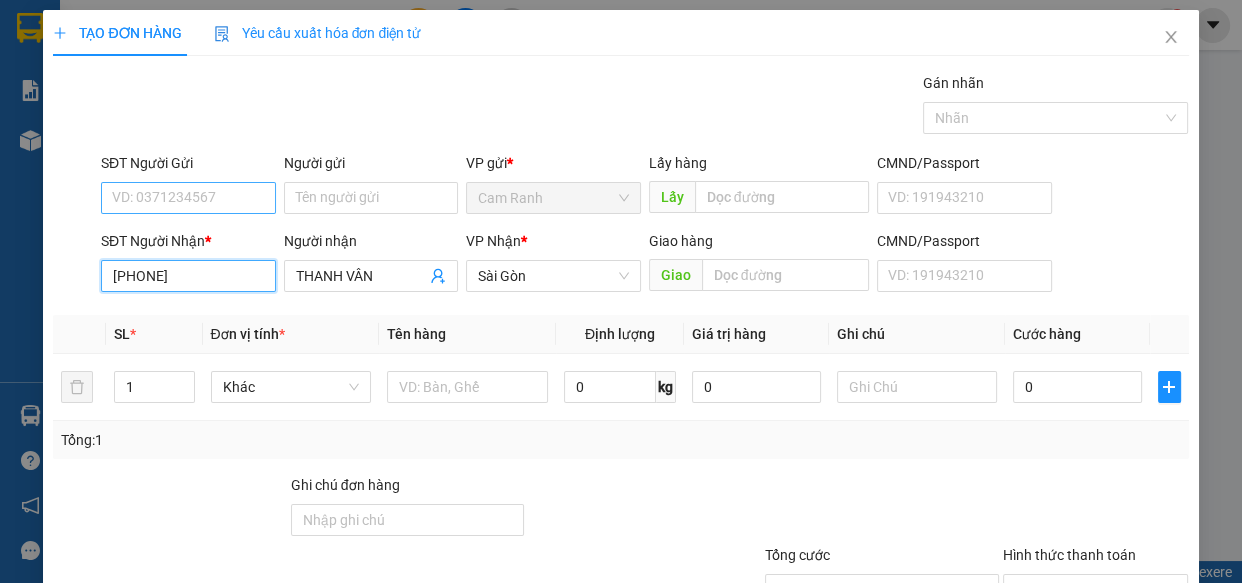 type on "[PHONE]" 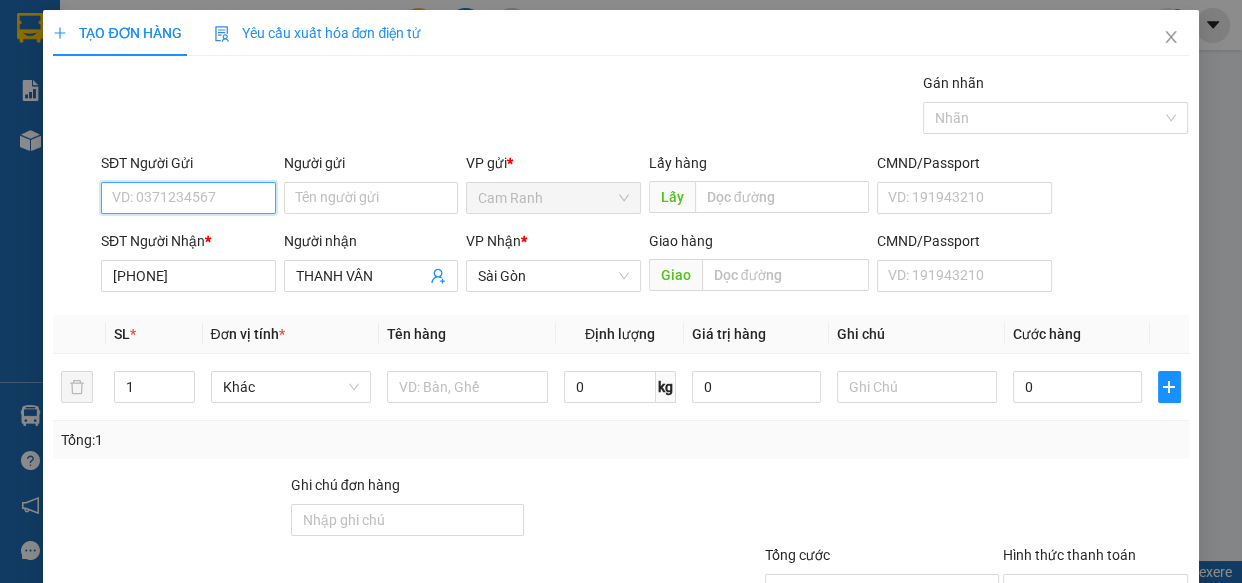 click on "SĐT Người Gửi" at bounding box center [188, 198] 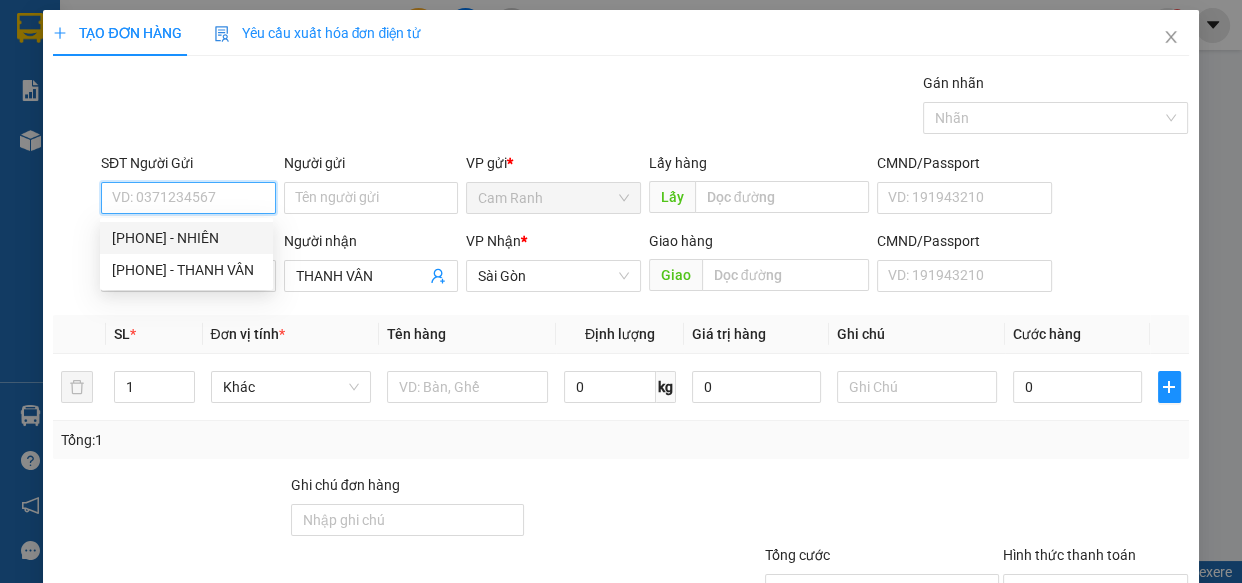 click on "[PHONE] - NHIÊN" at bounding box center (186, 238) 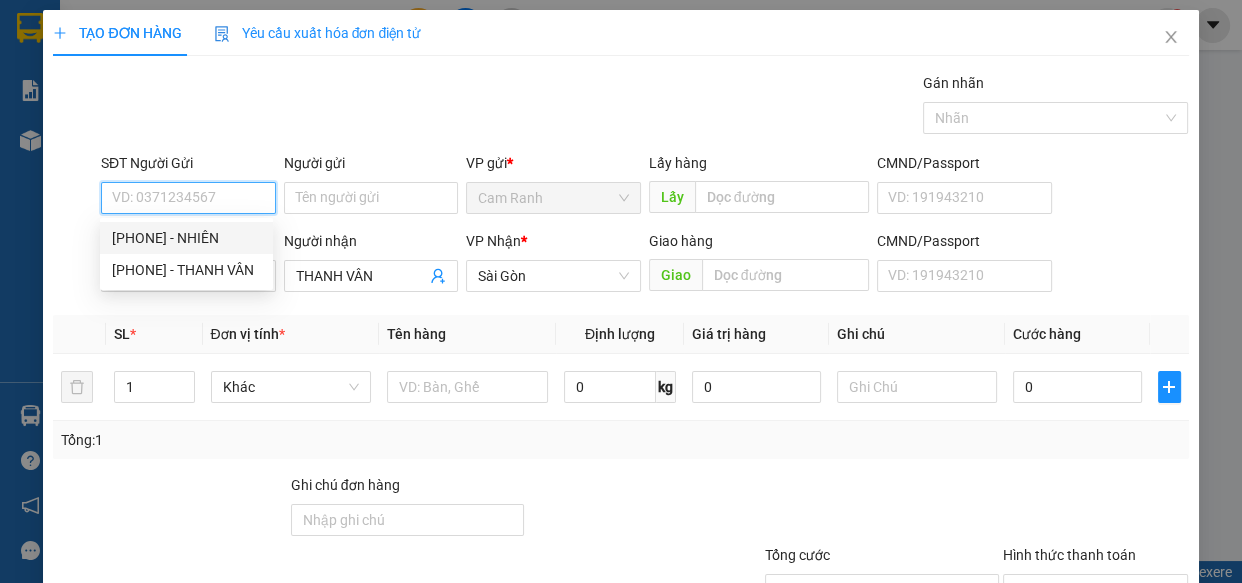 type on "NHIÊN" 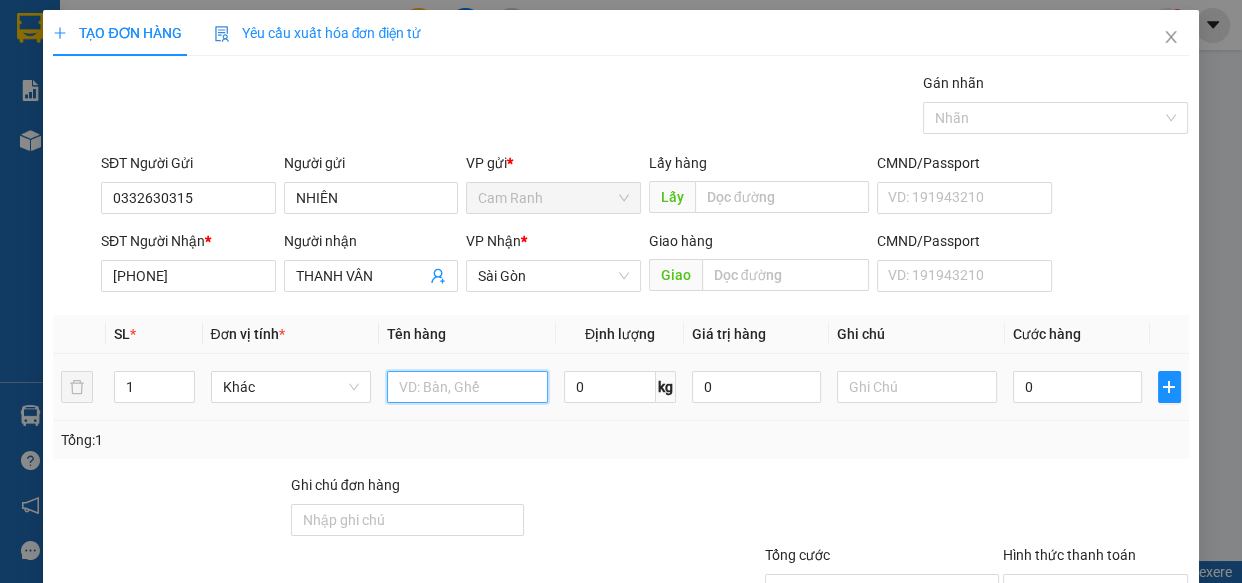 click at bounding box center (467, 387) 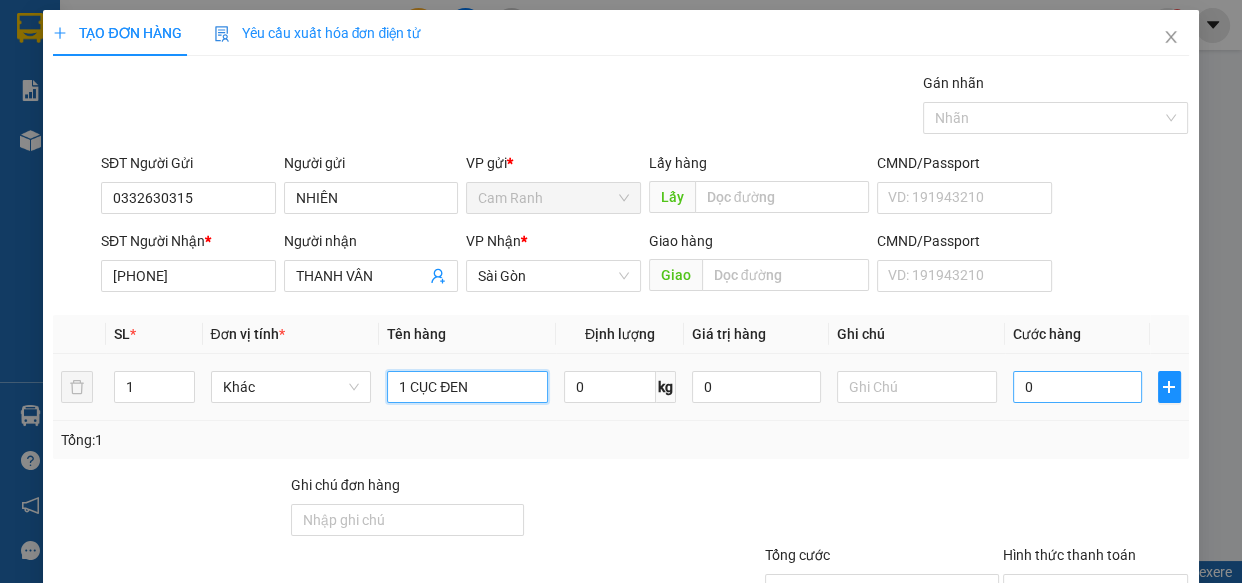 type on "1 CỤC ĐEN" 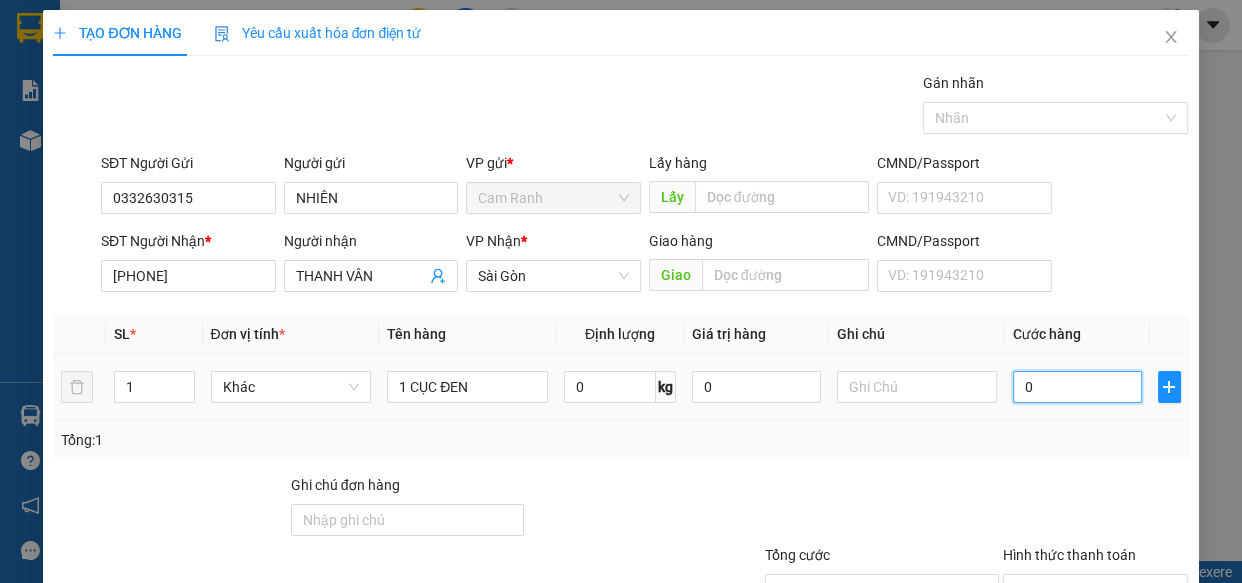 click on "0" at bounding box center [1077, 387] 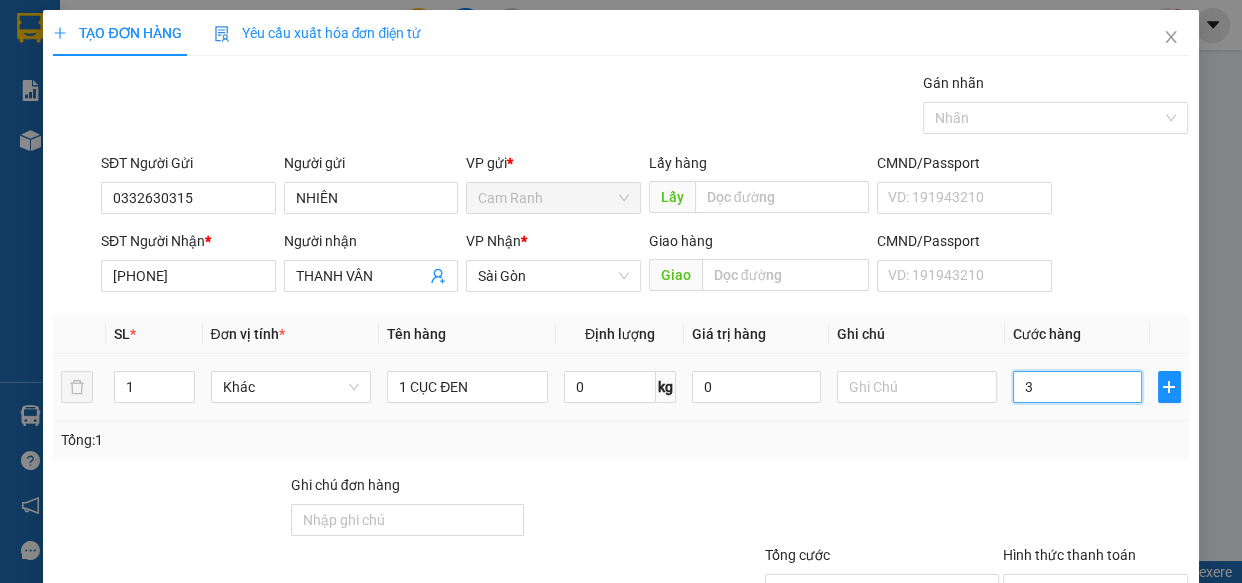 type on "30" 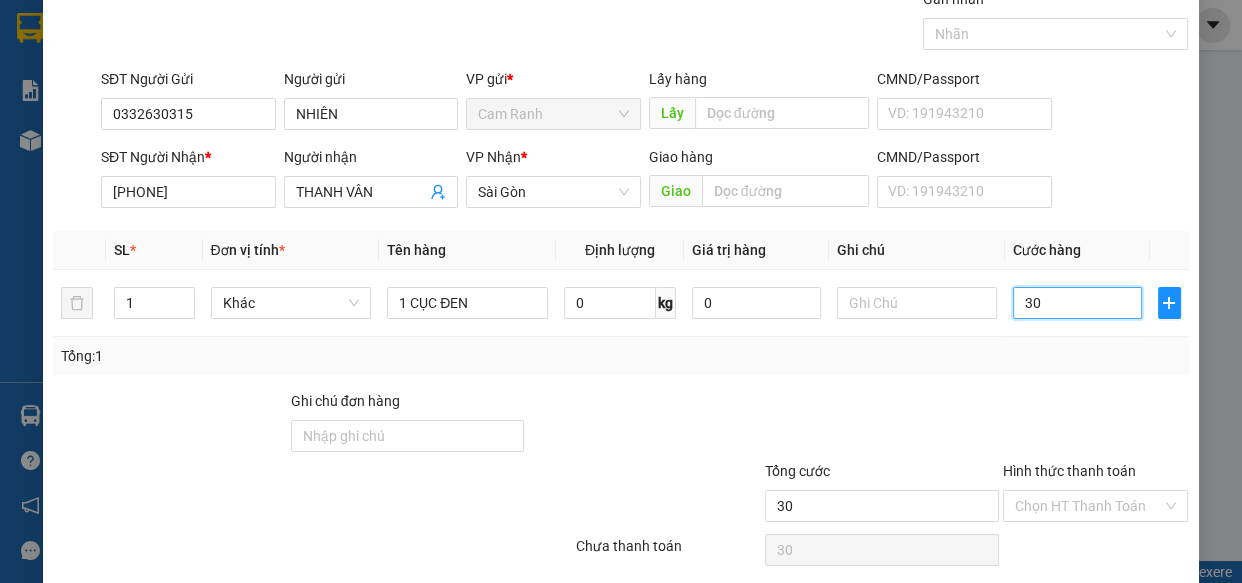 scroll, scrollTop: 156, scrollLeft: 0, axis: vertical 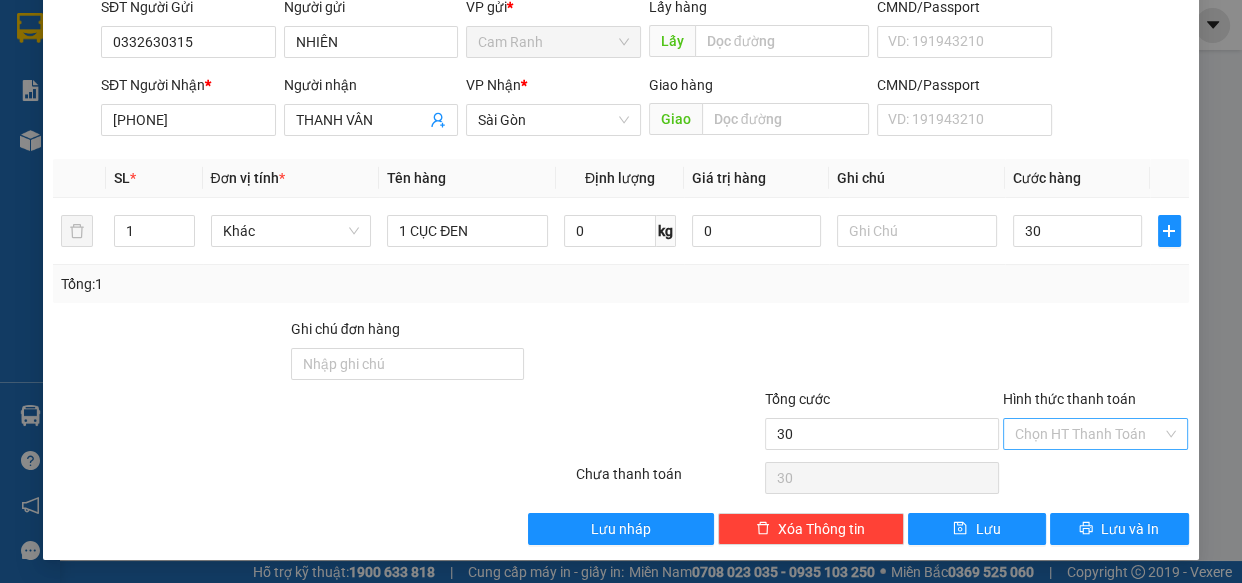 type on "30.000" 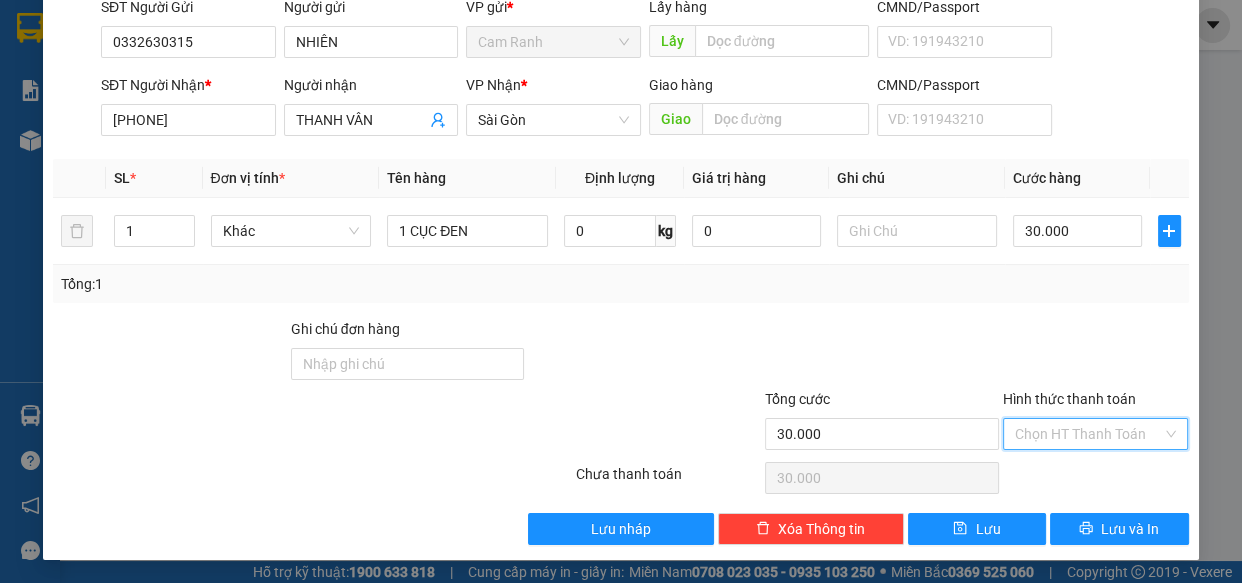 click on "Hình thức thanh toán" at bounding box center [1089, 434] 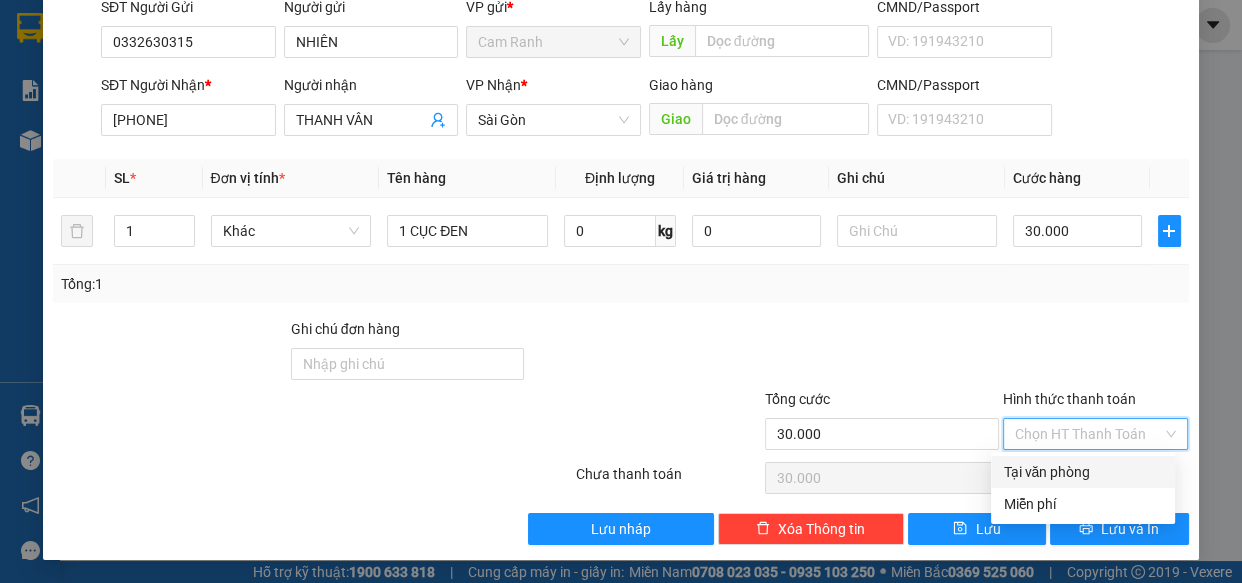 click on "Tại văn phòng" at bounding box center (1083, 472) 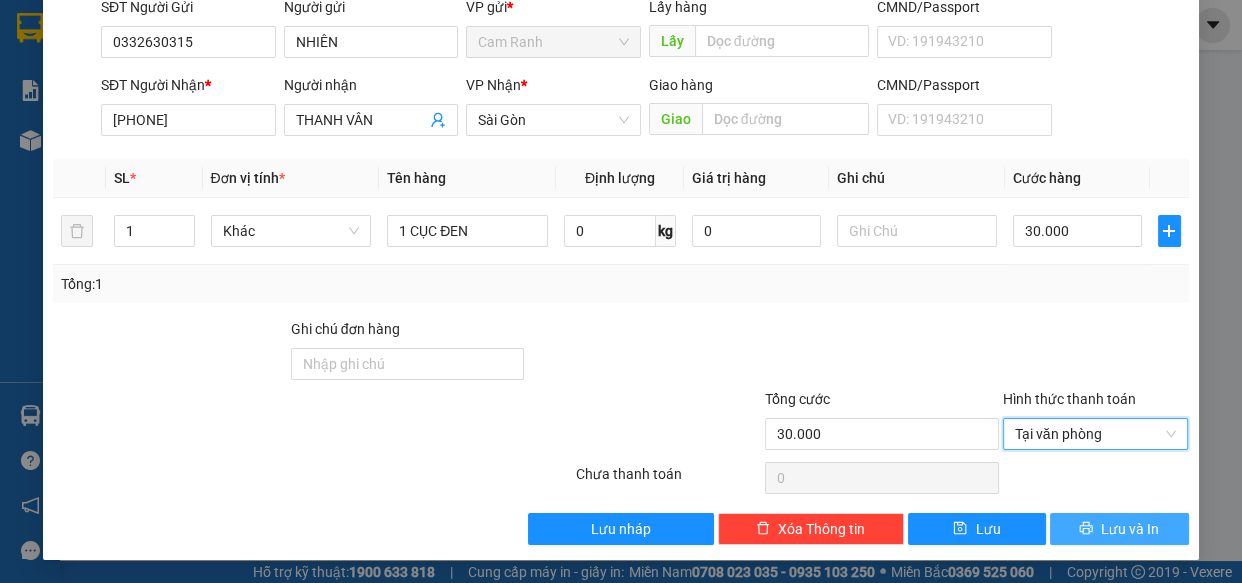 click on "Lưu và In" at bounding box center [1130, 529] 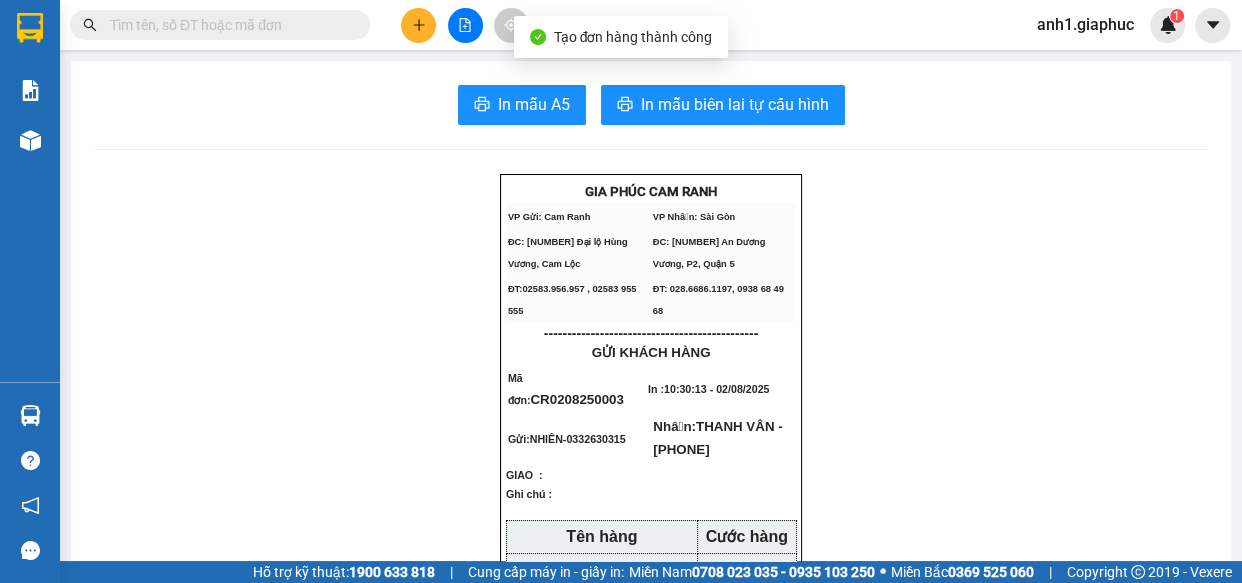 click on "In mẫu A5
In mẫu biên lai tự cấu hình GIA PHÚC CAM RANH
VP Gửi: Cam Ranh
VP Nhận: Sài Gòn
ĐC: [NUMBER] Đại lộ Hùng Vương, Cam Lộc
ĐC: [NUMBER] An Dương Vương, P2, Quận 5
ĐT:[PHONE] , [PHONE]
ĐT: [PHONE], [PHONE]
----------------------------------------------
GỬI KHÁCH HÀNG
Mã đơn  : CR0208250003
In :  10:30:13 - 02/08/2025
Gửi:     NHIÊN -  [PHONE]
Nhận:   THANH VÂN -  [PHONE]
GIAO  :
Ghi chú :
Tên hàng
Cước hàng
1 CỤC ĐEN
30.000đ
Chưa Cước:  0đ
Cước Rồi:  30.000đ
Tổng phải thu:  0đ
Biên nhận chỉ có giá trị trong 07 ngày
Hàng kính, hàng dễ vỡ, hàng chất lỏng, hàng dễ ướt, hàng đóng gói sơ sài, nếu bị hư hao Công ty không chịu trách nhiệm hoặc bồi thường.
Vexere.com" at bounding box center (651, 1223) 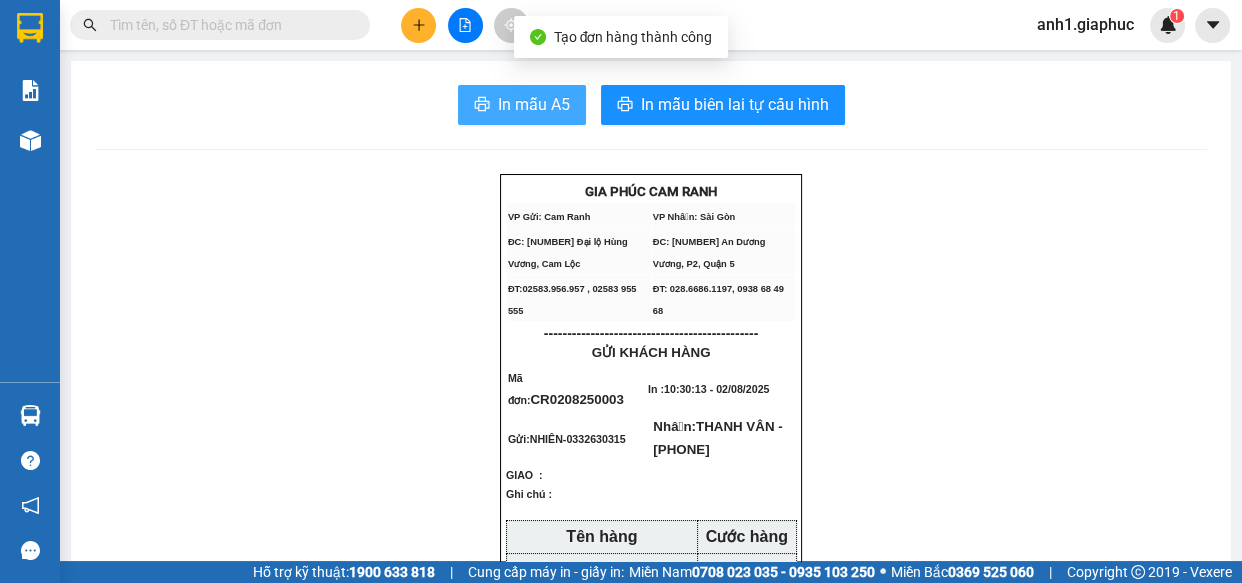 click on "In mẫu A5" at bounding box center (534, 104) 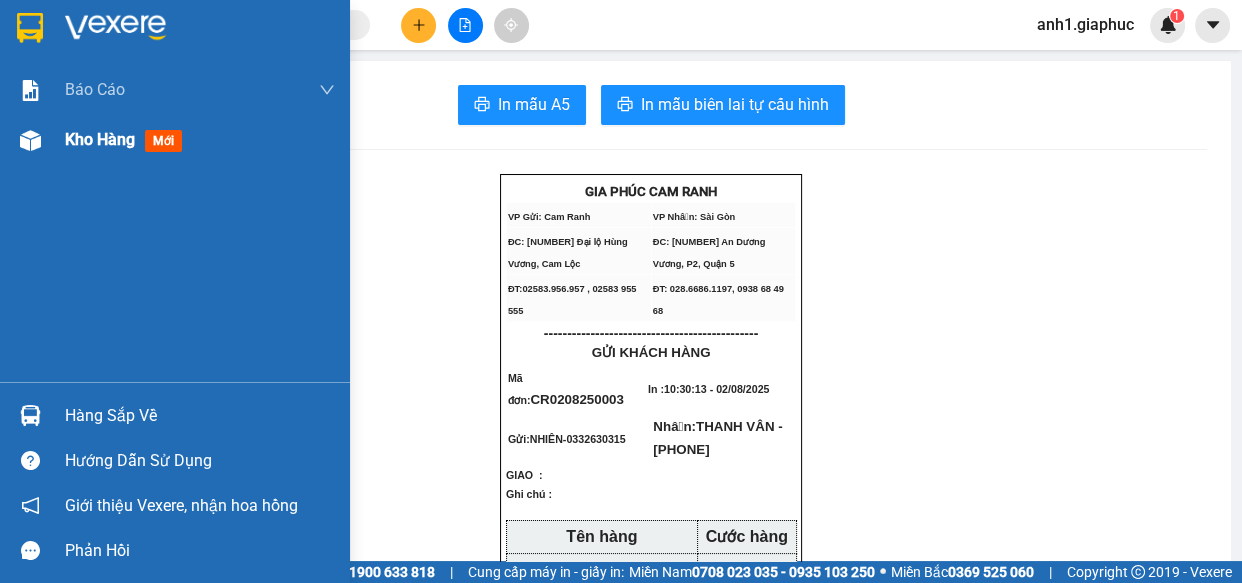 click on "Kho hàng mới" at bounding box center [200, 140] 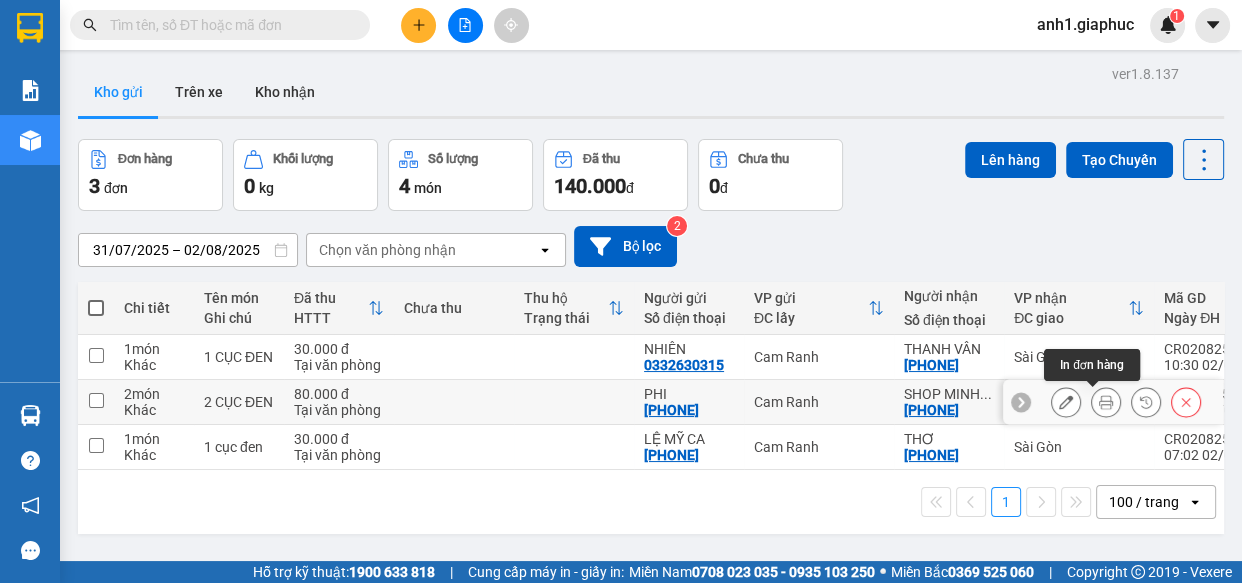 click at bounding box center (1066, 402) 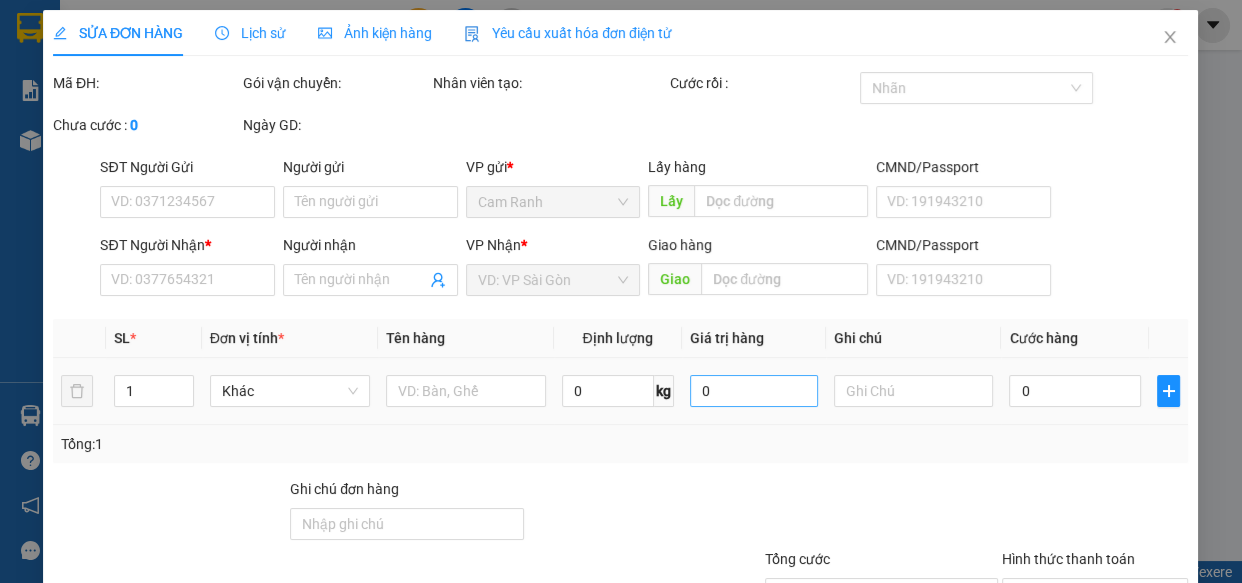type on "[PHONE]" 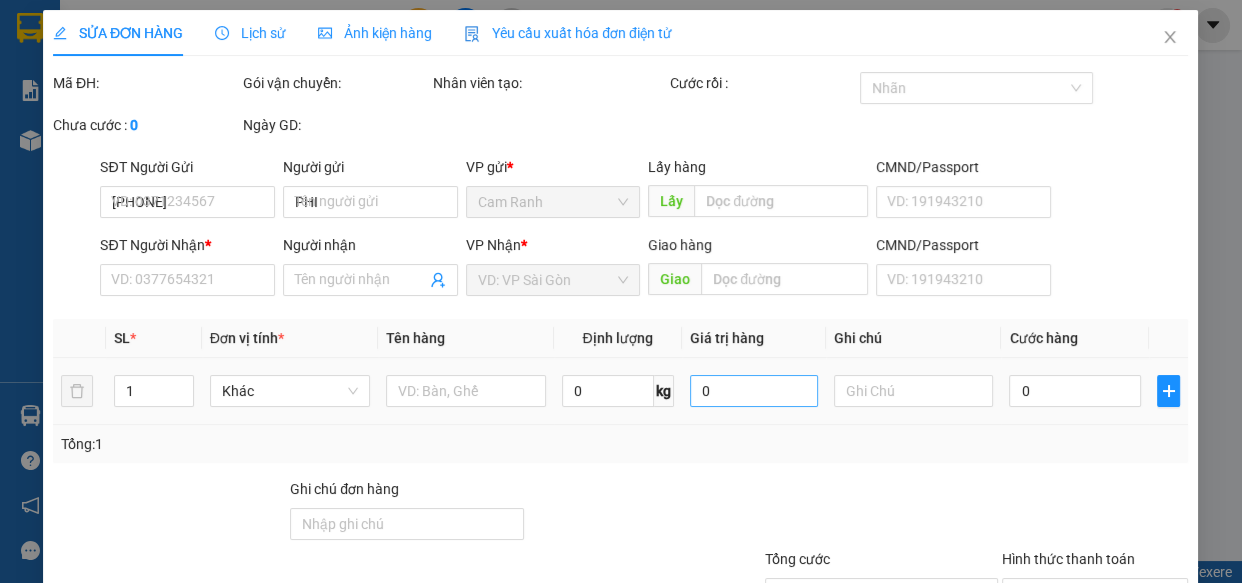 type on "[PHONE]" 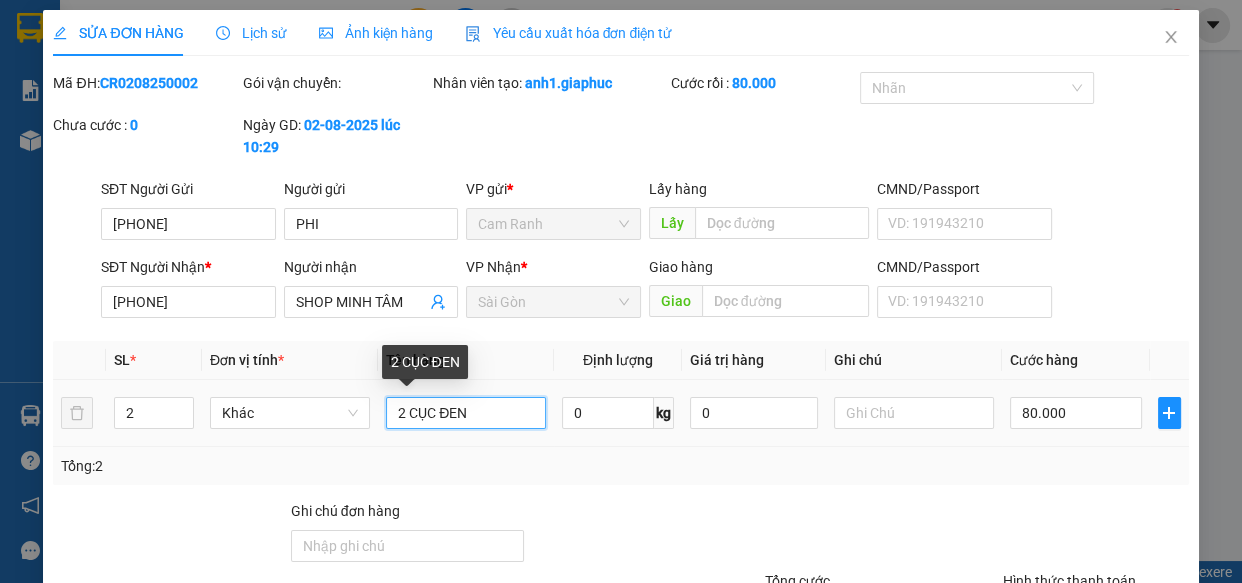 click on "2 CỤC ĐEN" at bounding box center (466, 413) 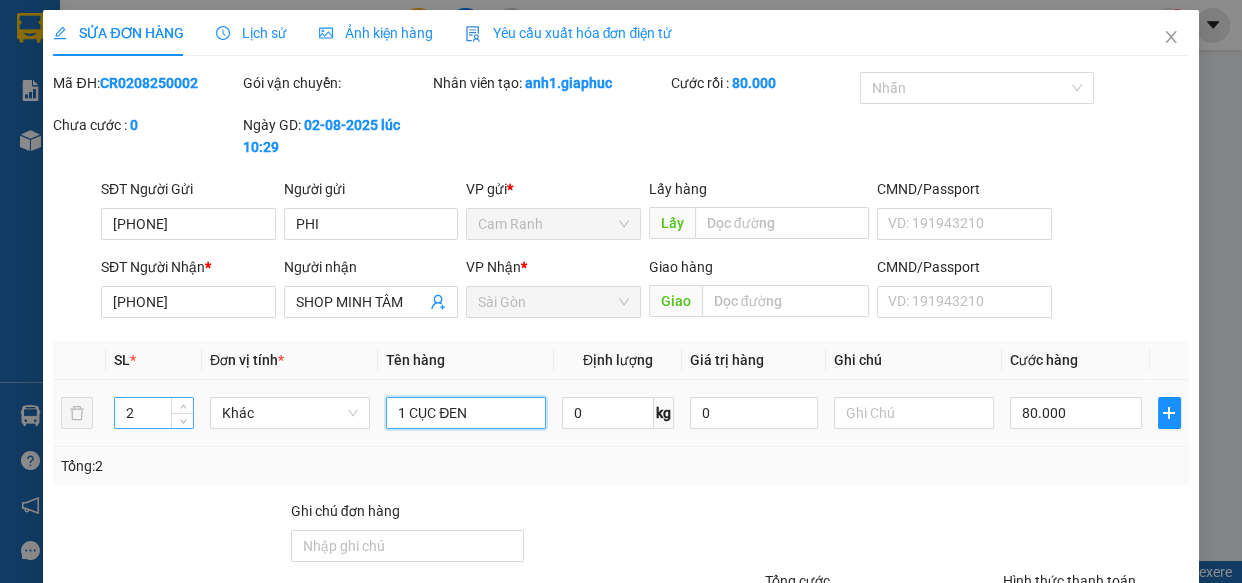 type on "1 CỤC ĐEN" 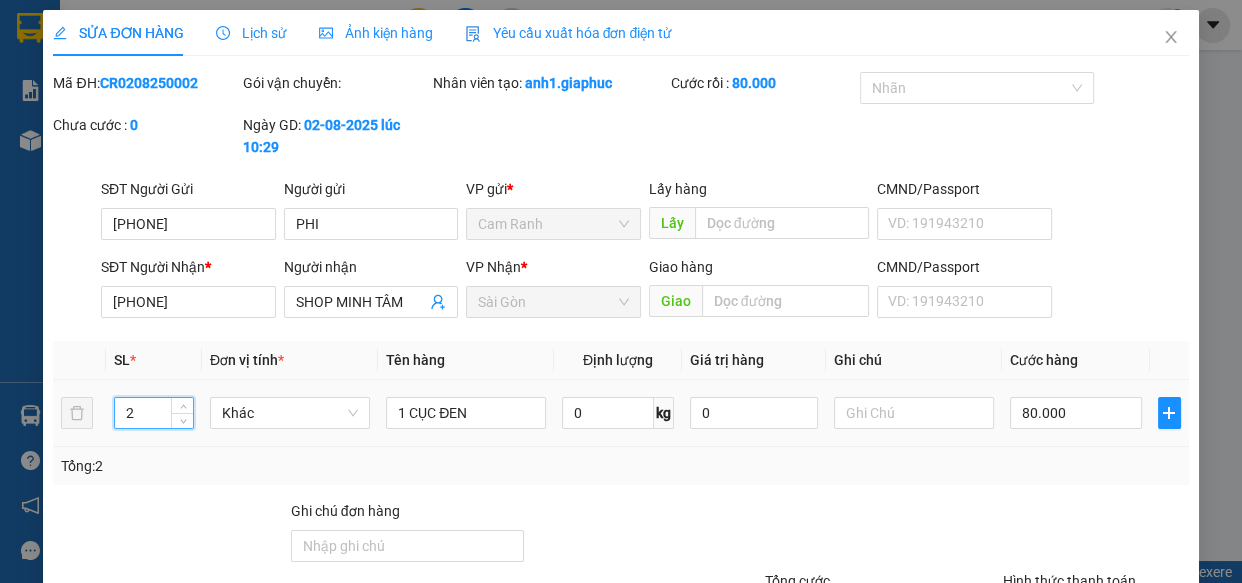 click on "2" at bounding box center (154, 413) 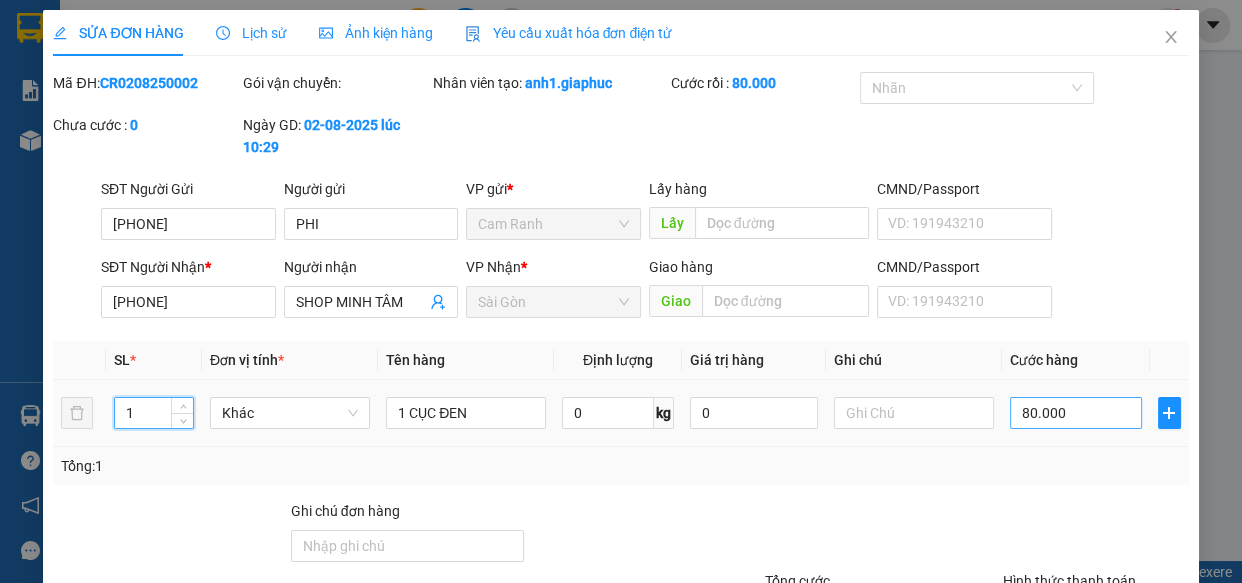 type on "1" 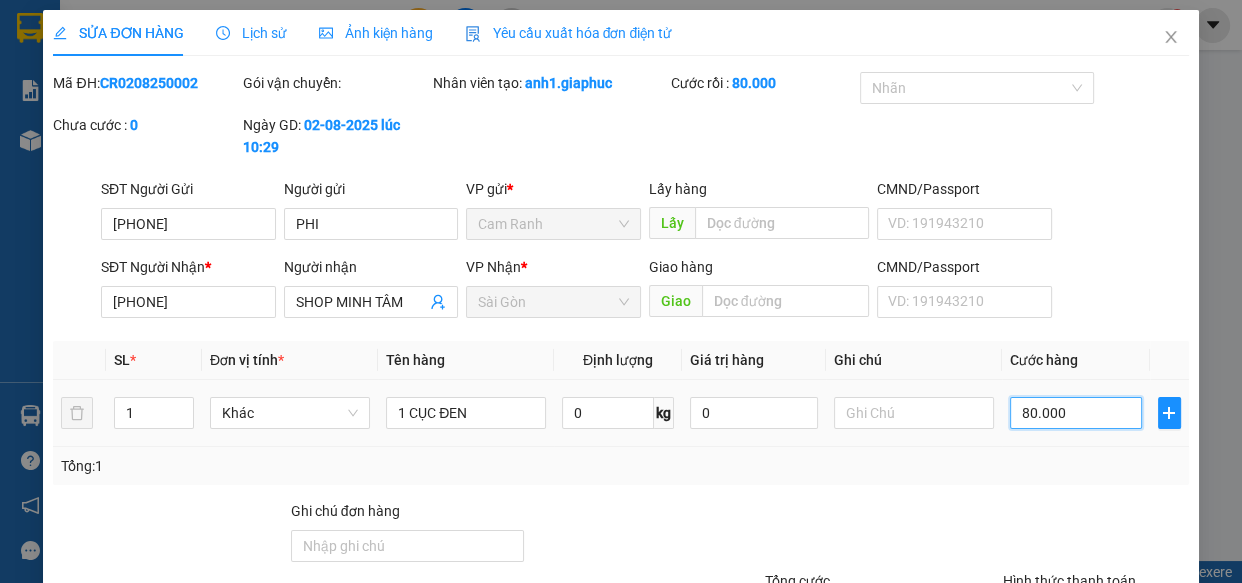click on "80.000" at bounding box center (1076, 413) 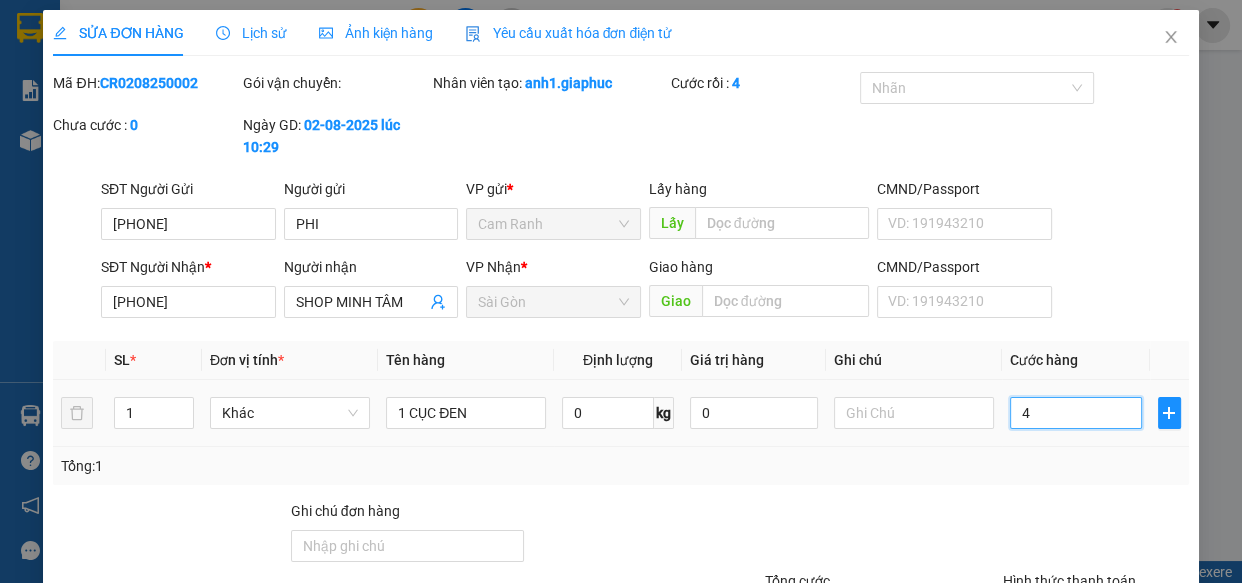 type on "40" 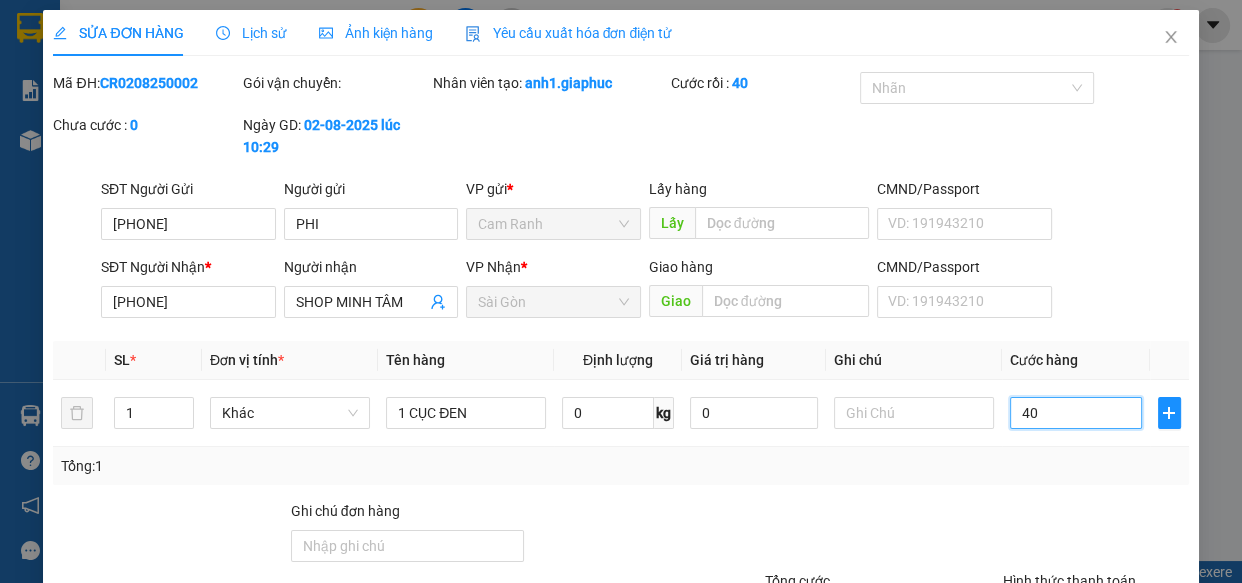 type on "40" 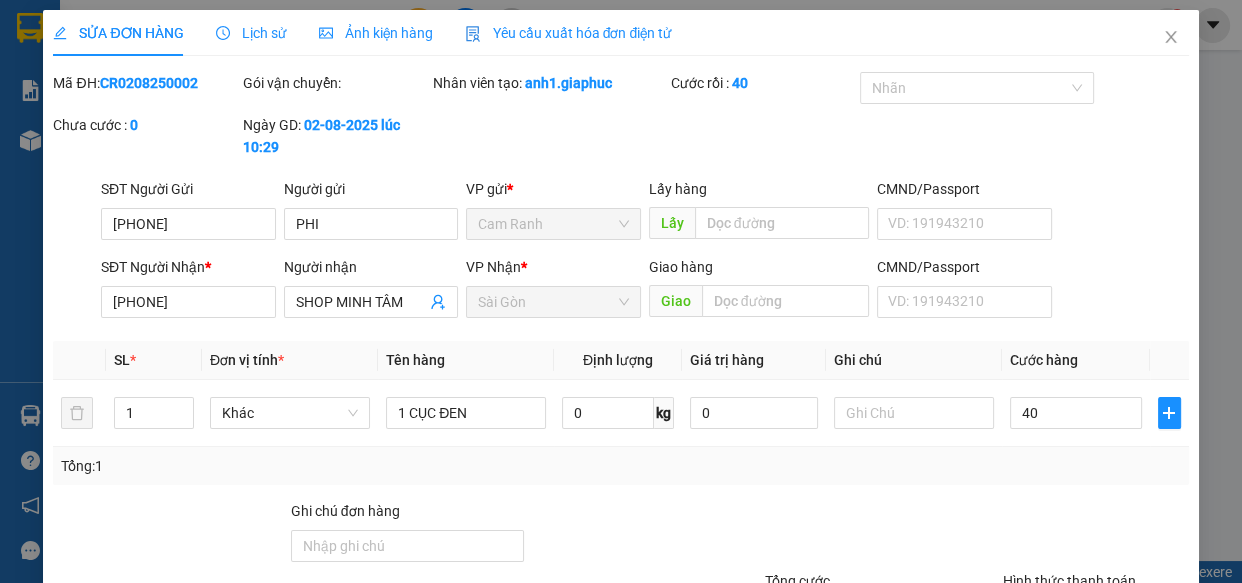 type on "40.000" 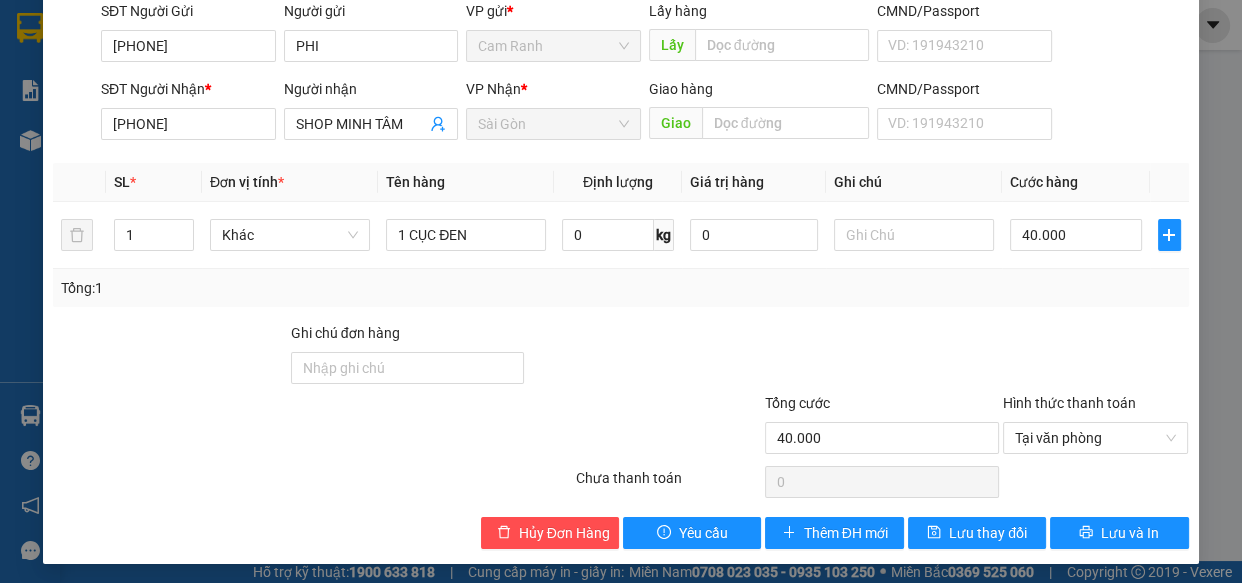 scroll, scrollTop: 182, scrollLeft: 0, axis: vertical 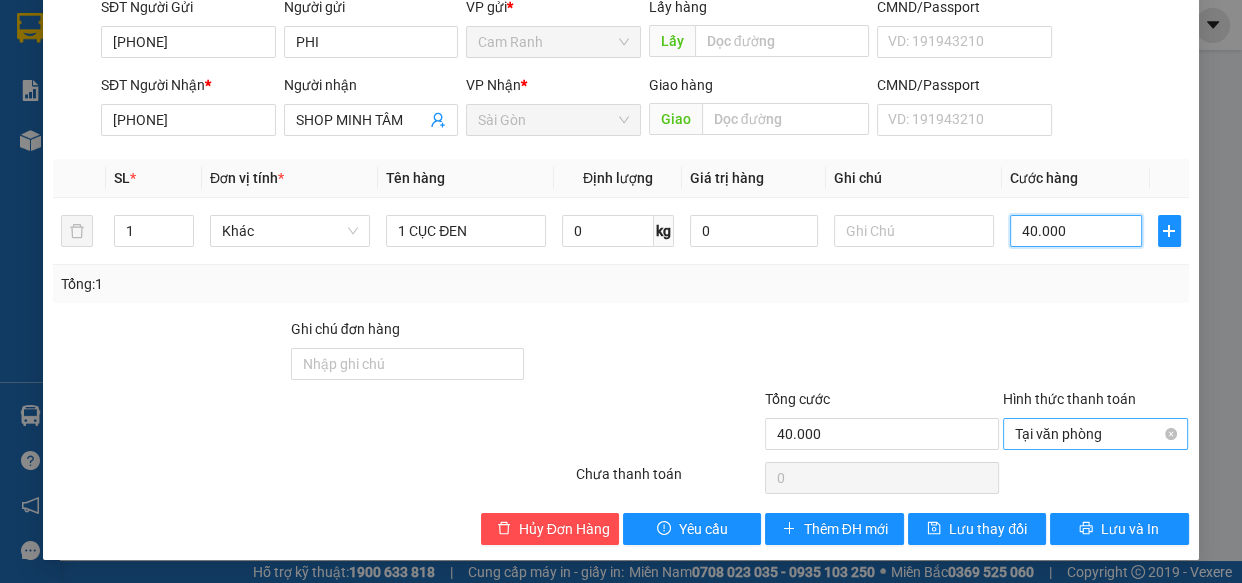 click on "Tại văn phòng" at bounding box center [1096, 434] 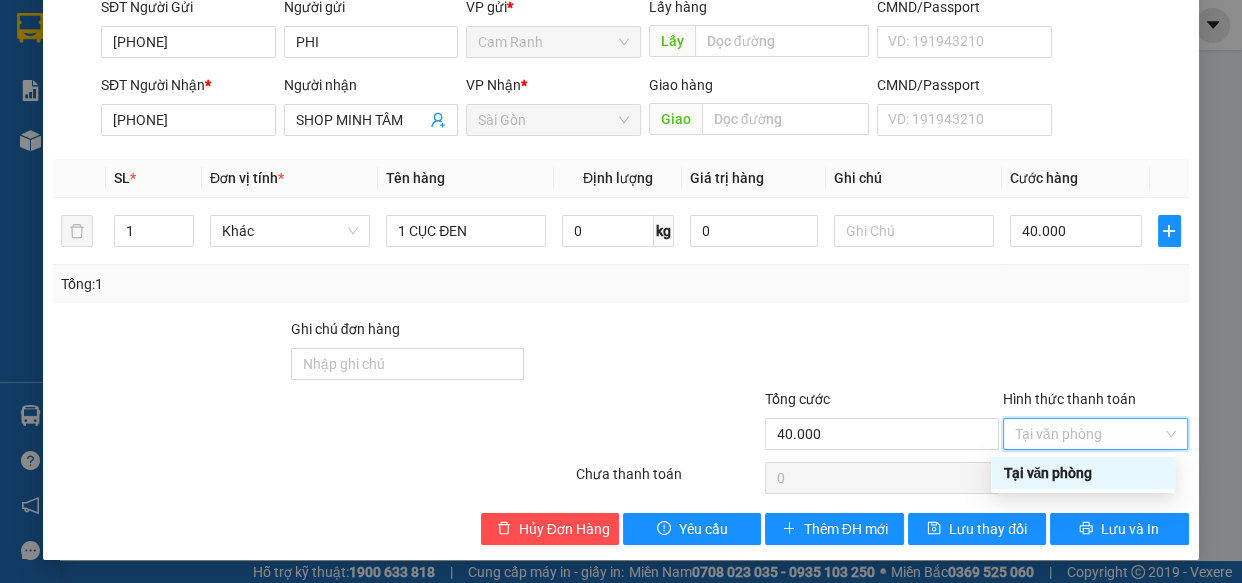 click on "Tại văn phòng" at bounding box center [1083, 473] 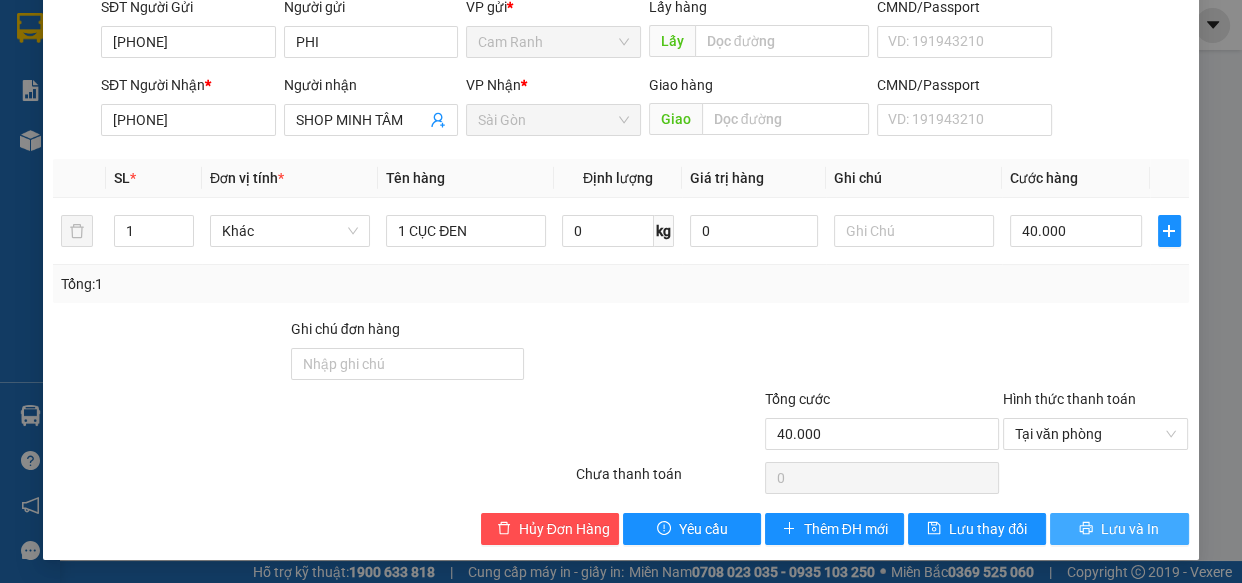 click 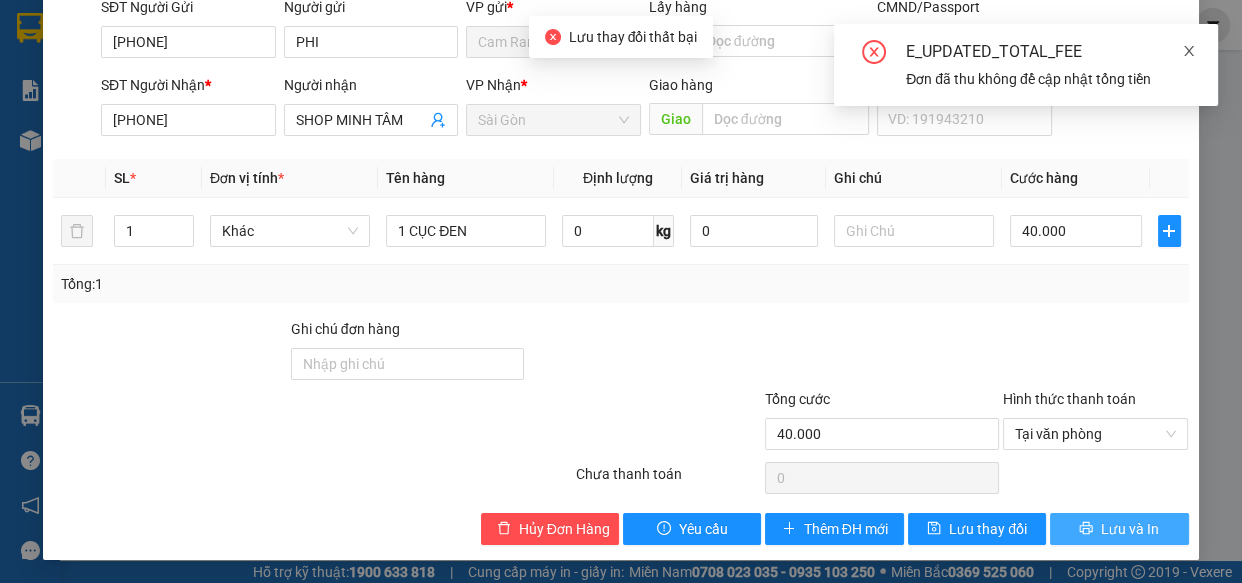 click 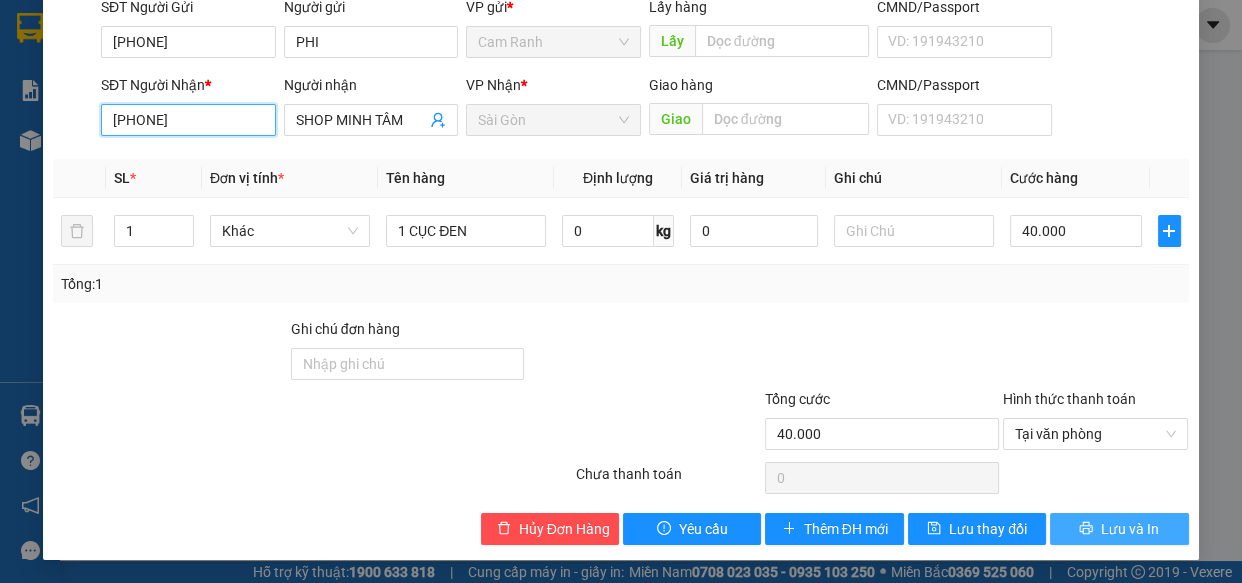 drag, startPoint x: 105, startPoint y: 116, endPoint x: 191, endPoint y: 120, distance: 86.09297 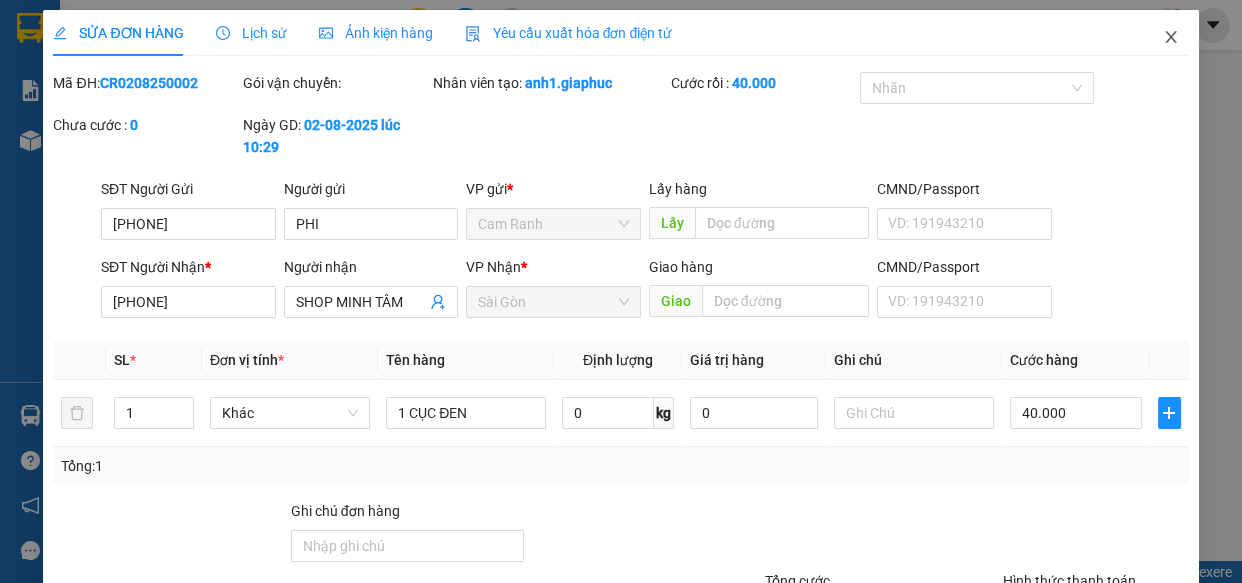 click 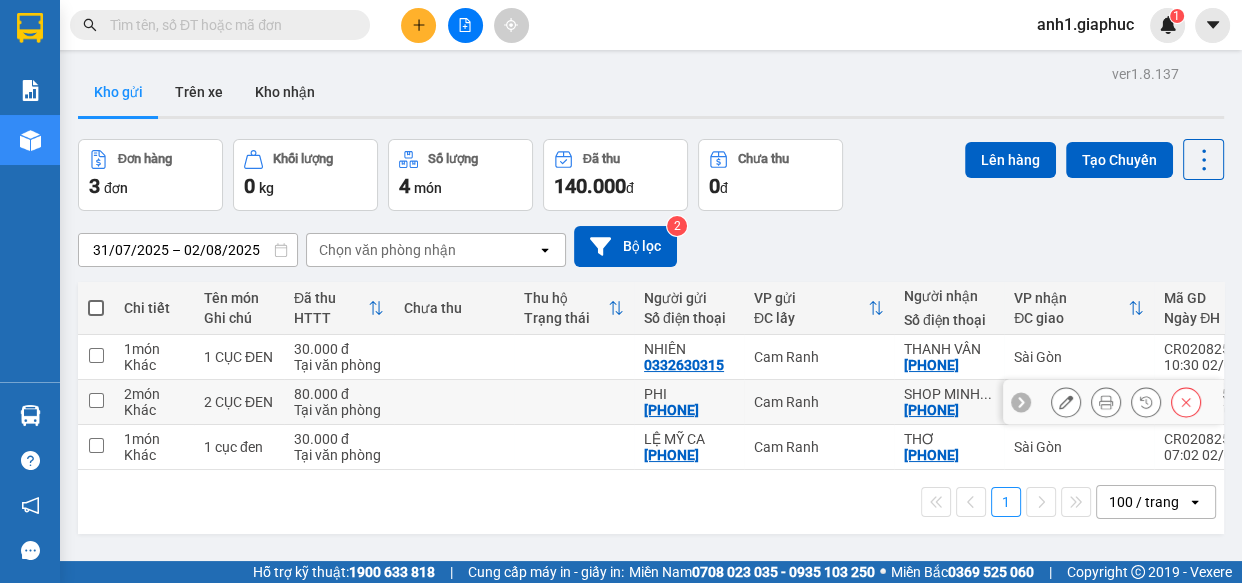 click 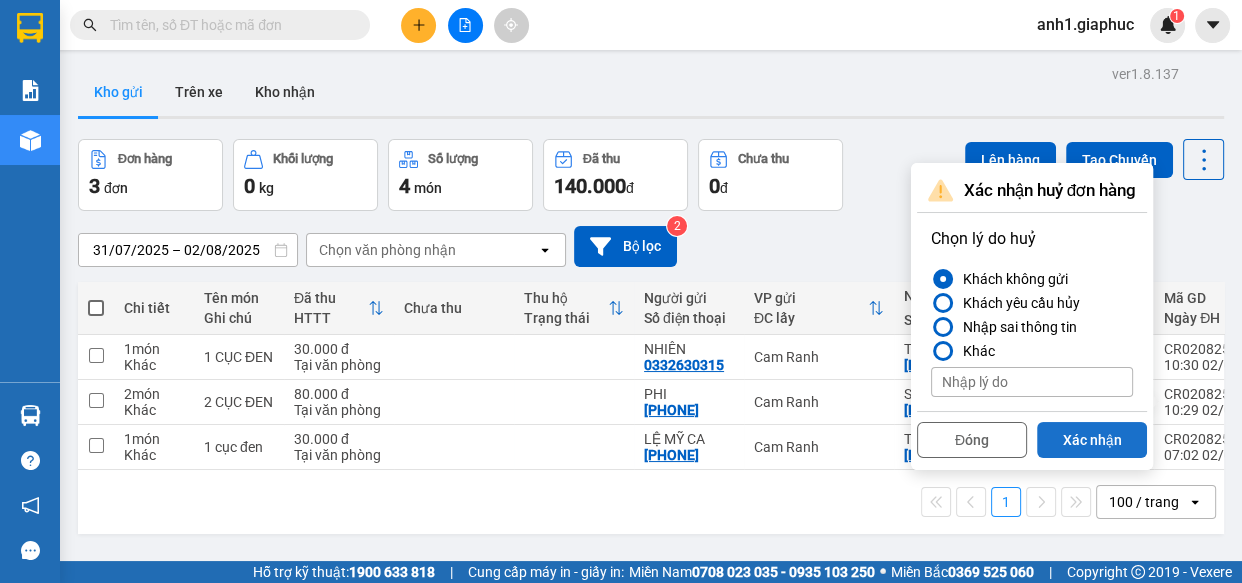 click on "Xác nhận" at bounding box center [1092, 440] 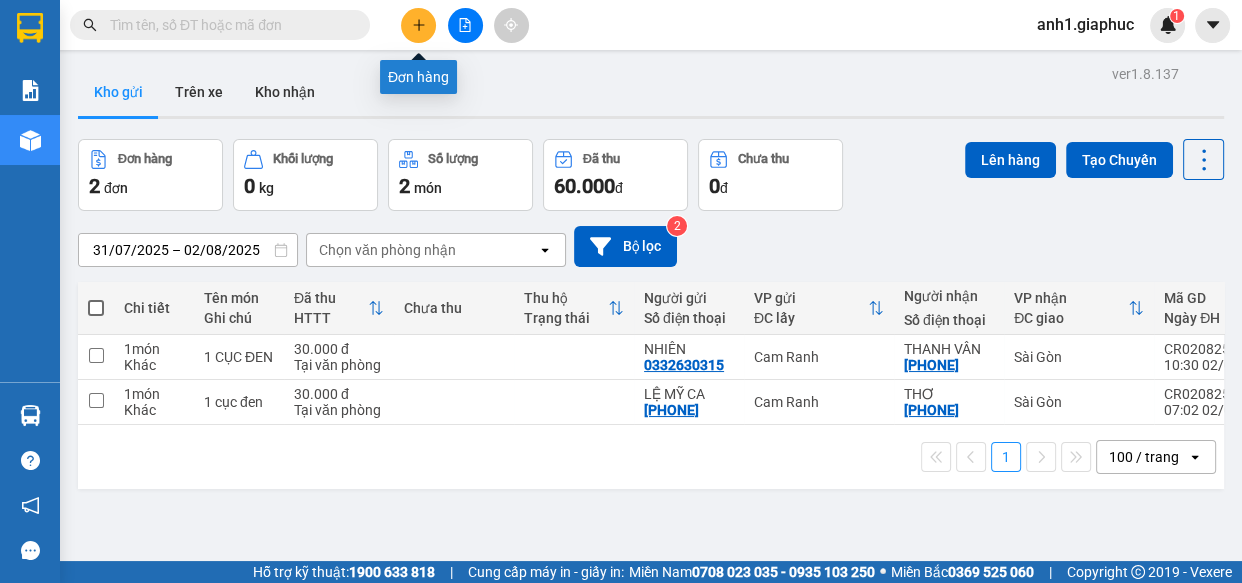 click 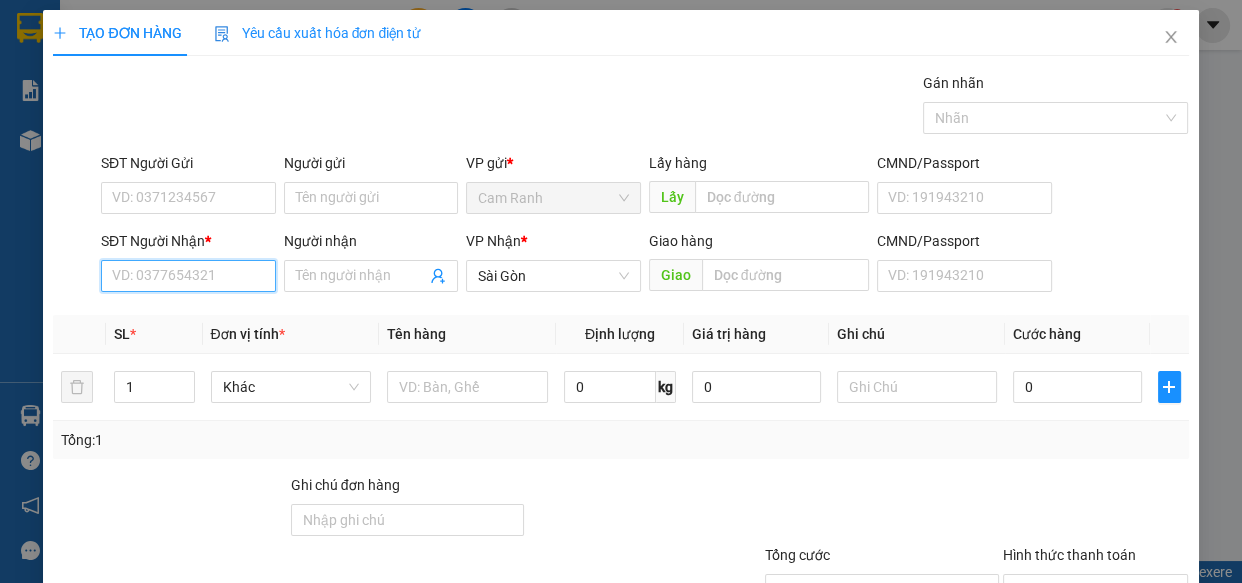 drag, startPoint x: 185, startPoint y: 188, endPoint x: 127, endPoint y: 275, distance: 104.56099 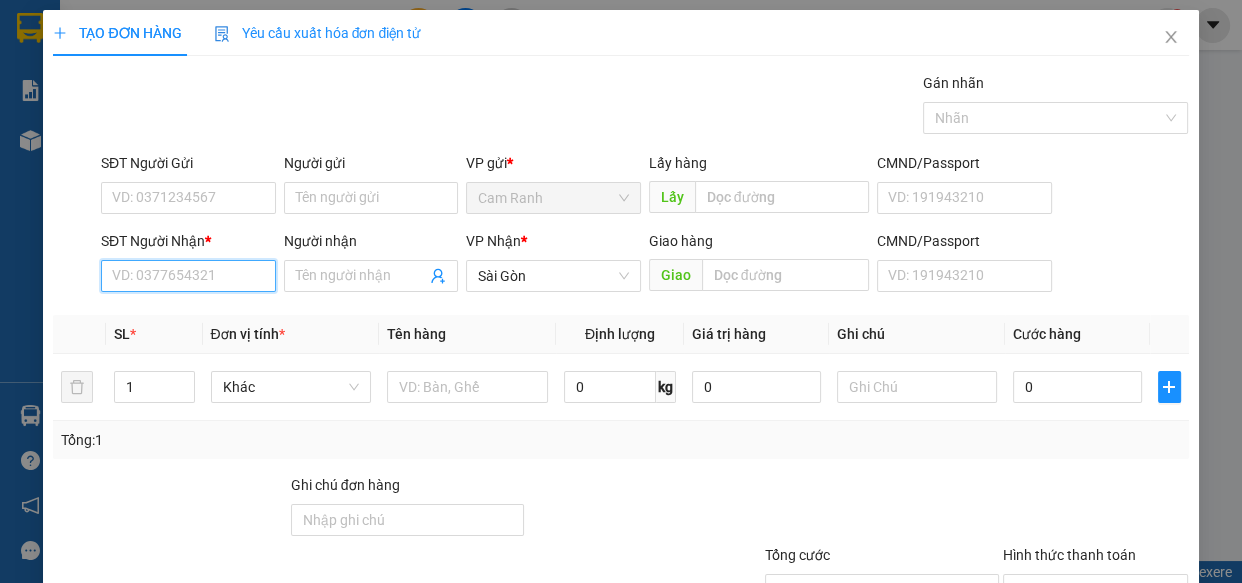 paste on "[PHONE]" 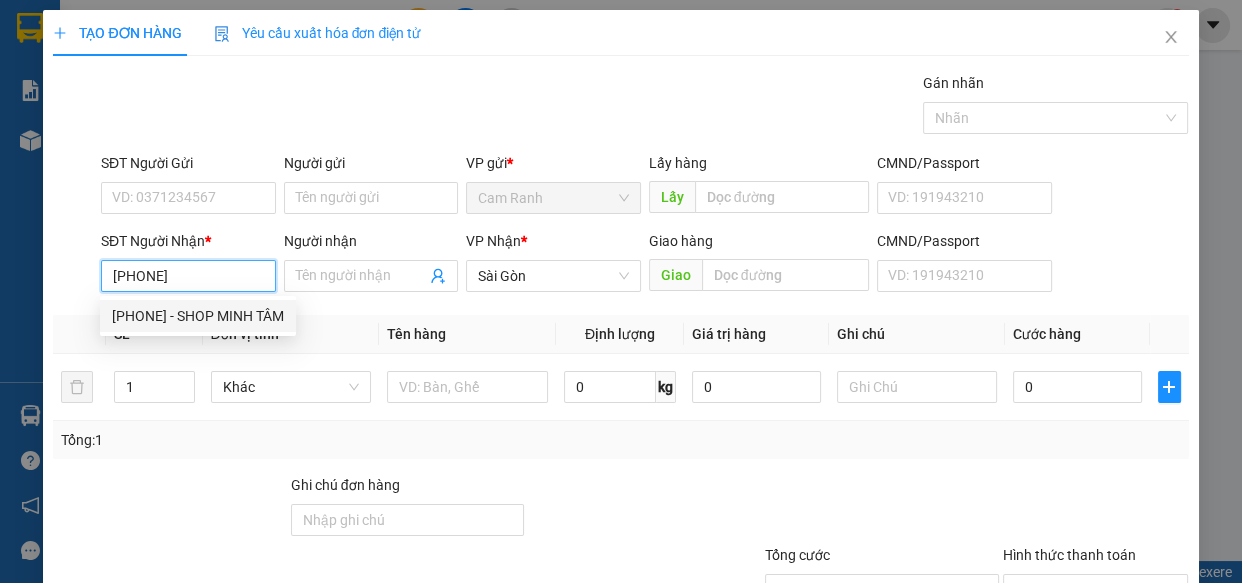 click on "[PHONE] - SHOP MINH TÂM" at bounding box center [198, 316] 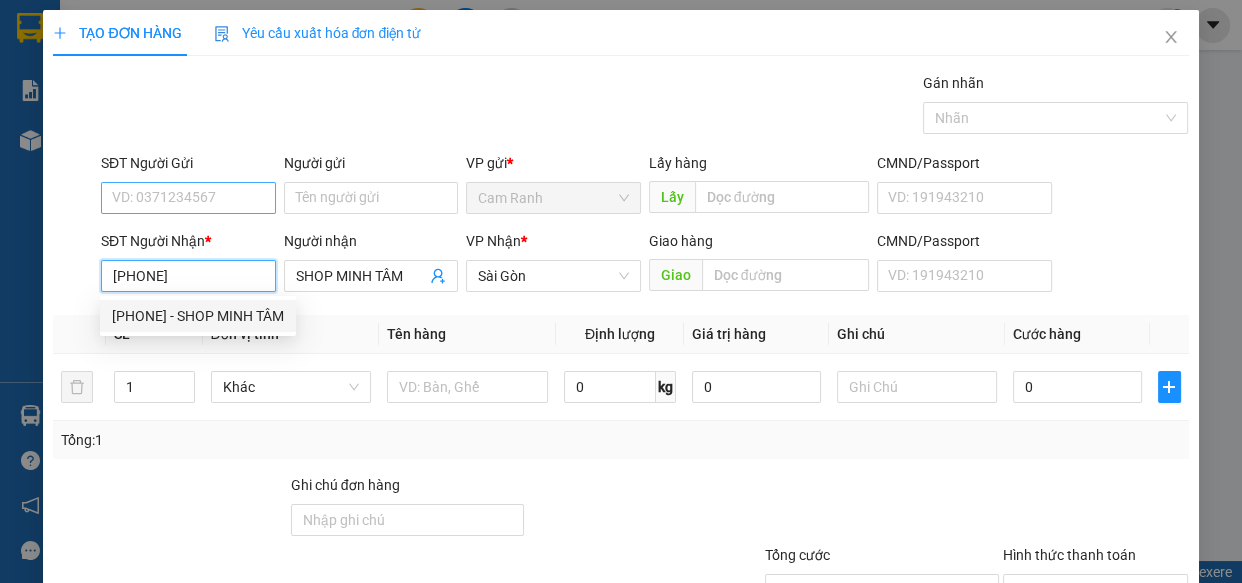 type on "[PHONE]" 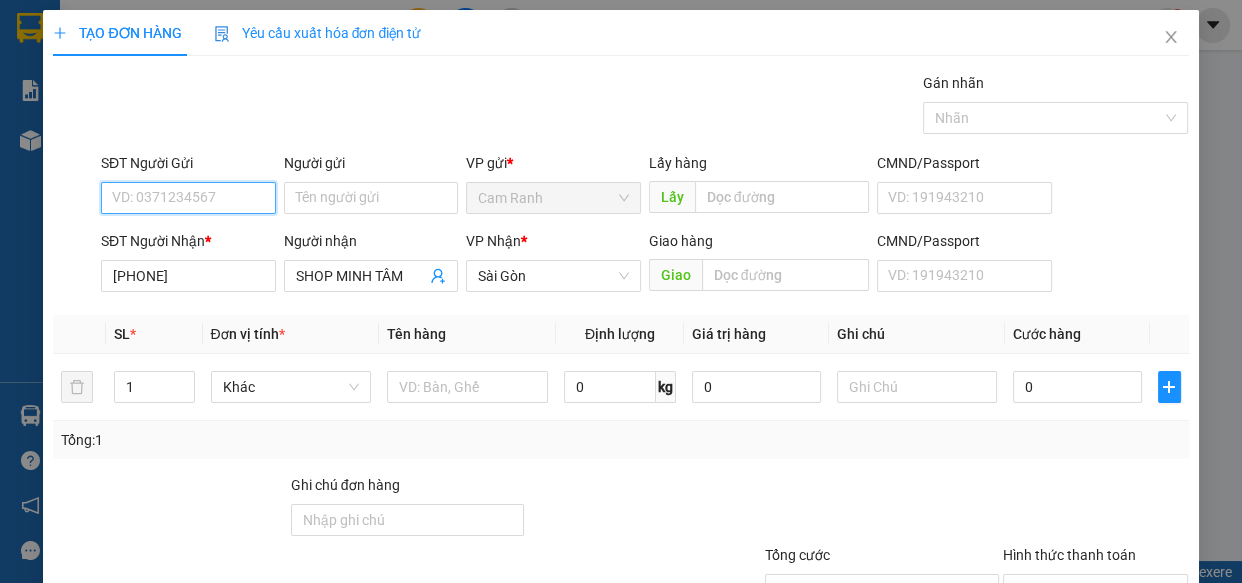 click on "SĐT Người Gửi" at bounding box center [188, 198] 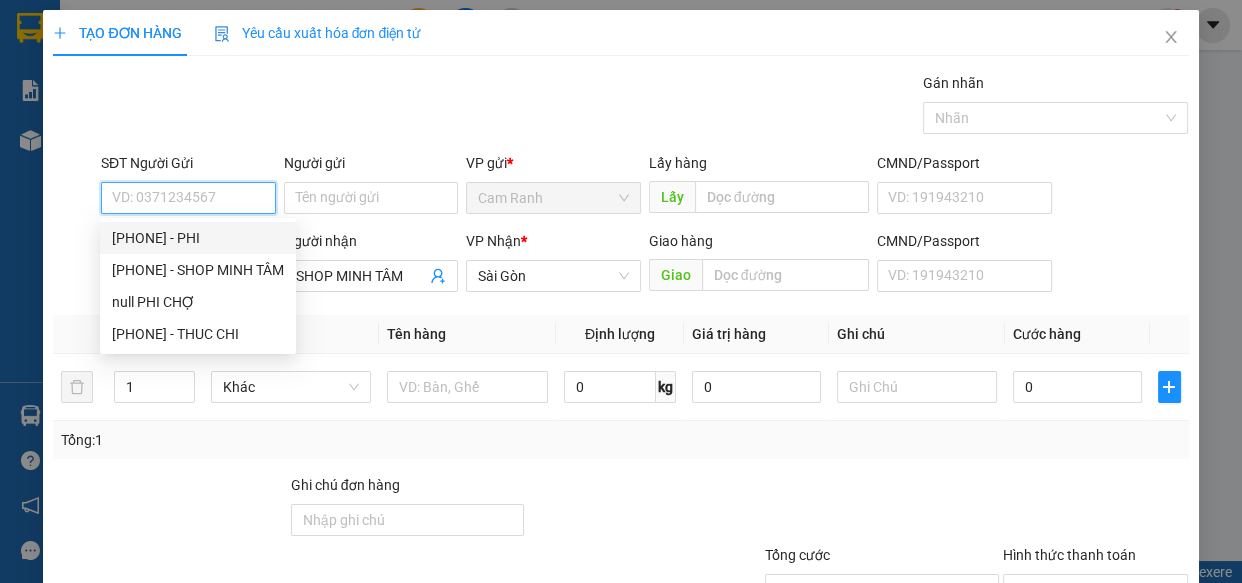 drag, startPoint x: 198, startPoint y: 230, endPoint x: 337, endPoint y: 335, distance: 174.20103 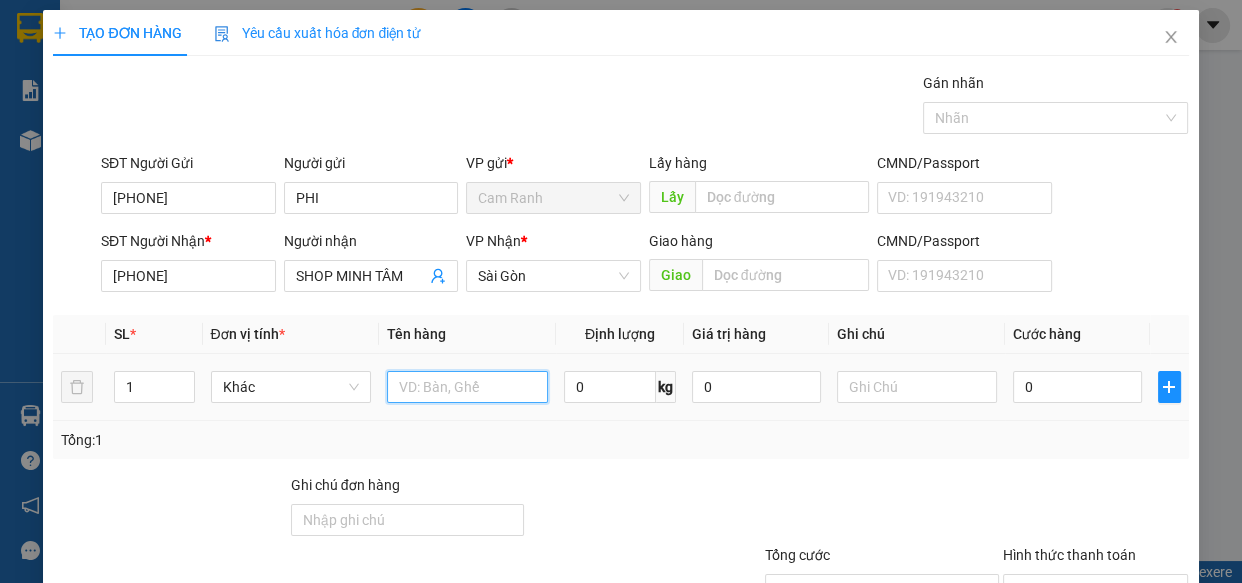 click at bounding box center [467, 387] 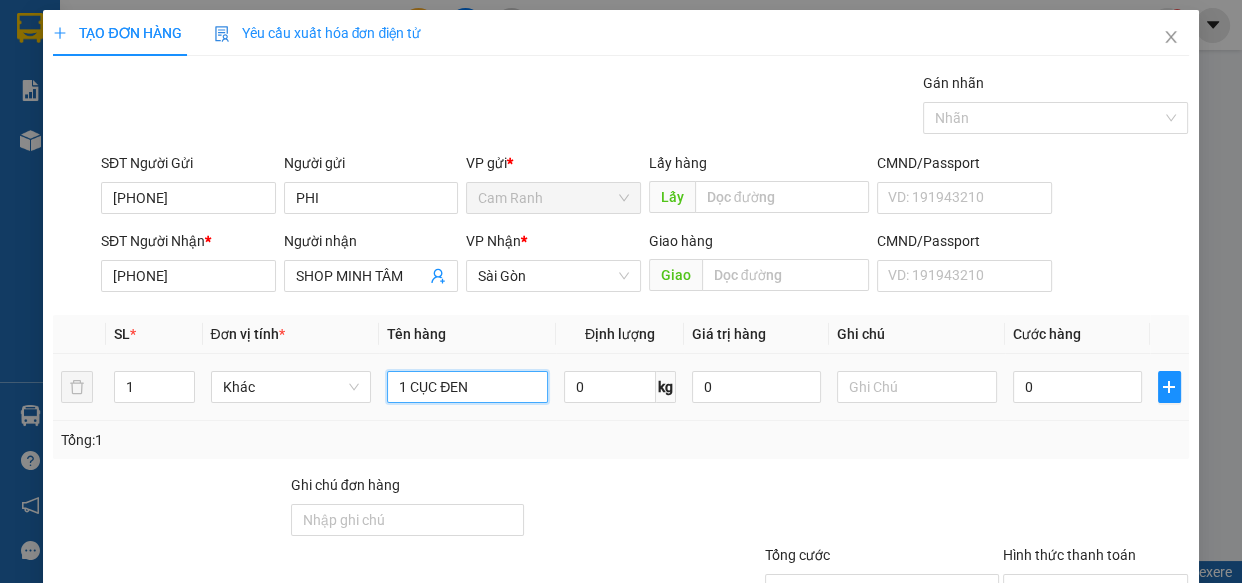 type on "1 CỤC ĐEN" 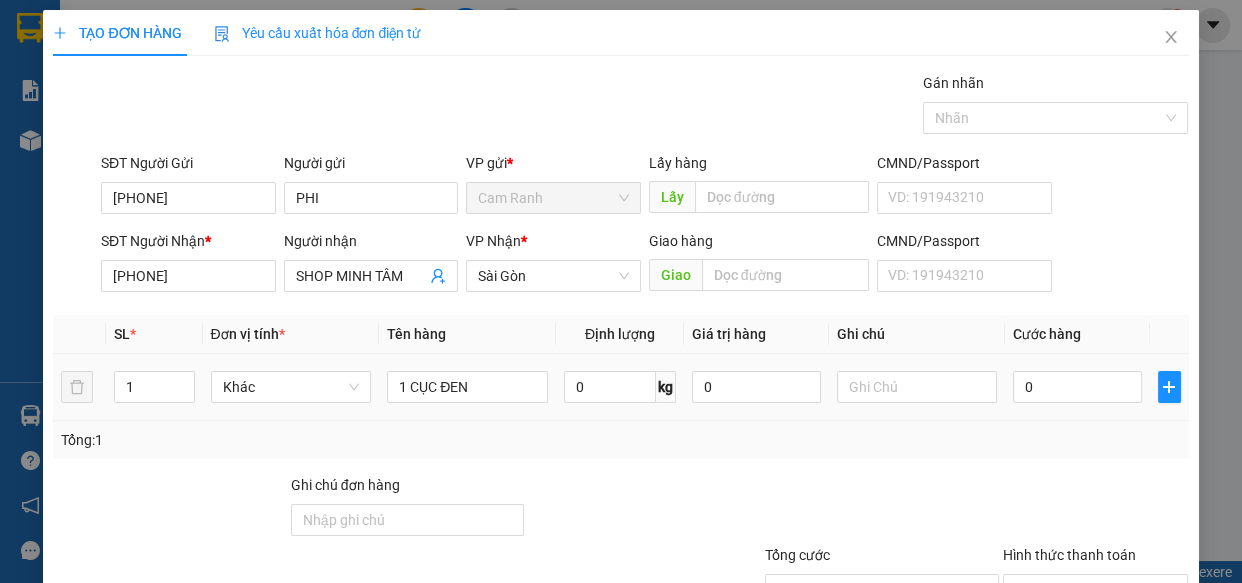 click on "0" at bounding box center (1077, 387) 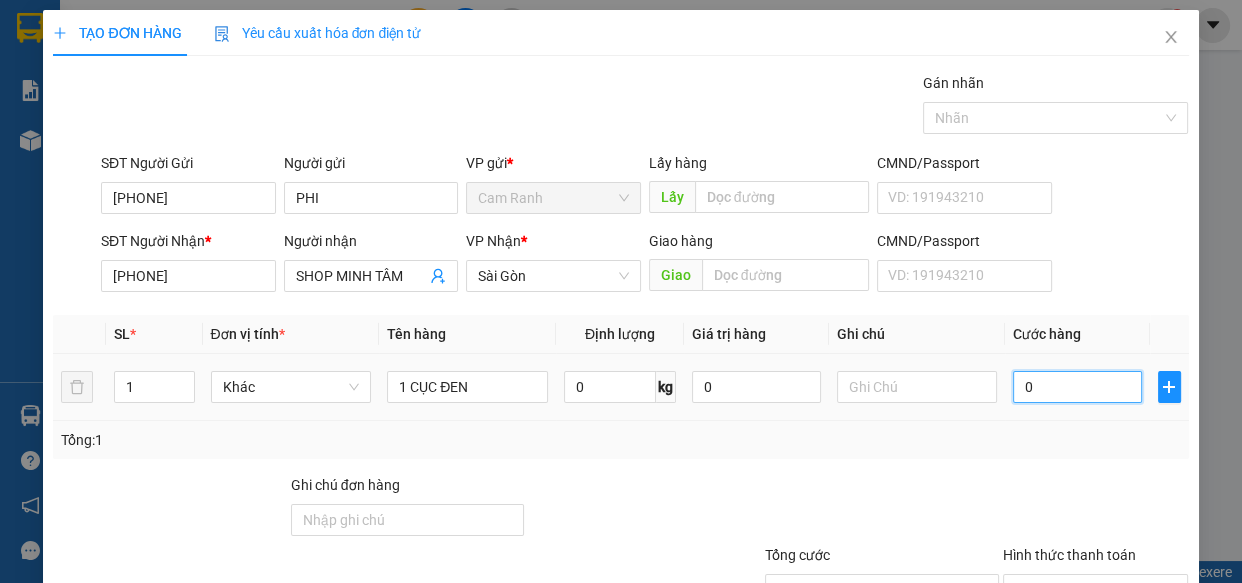 click on "0" at bounding box center [1077, 387] 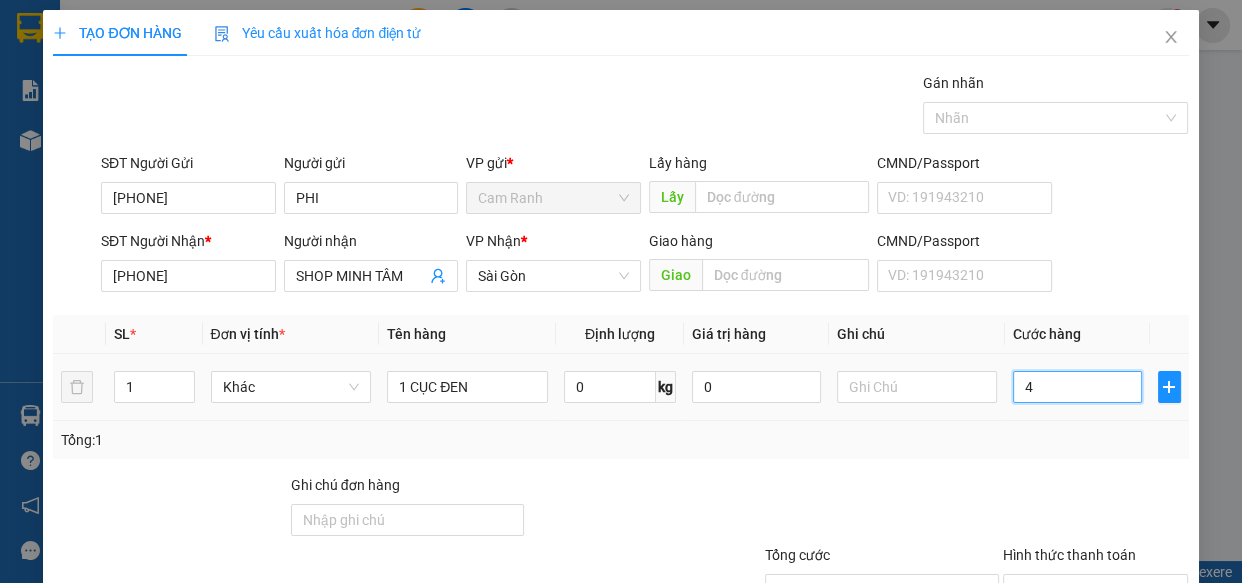 type on "40" 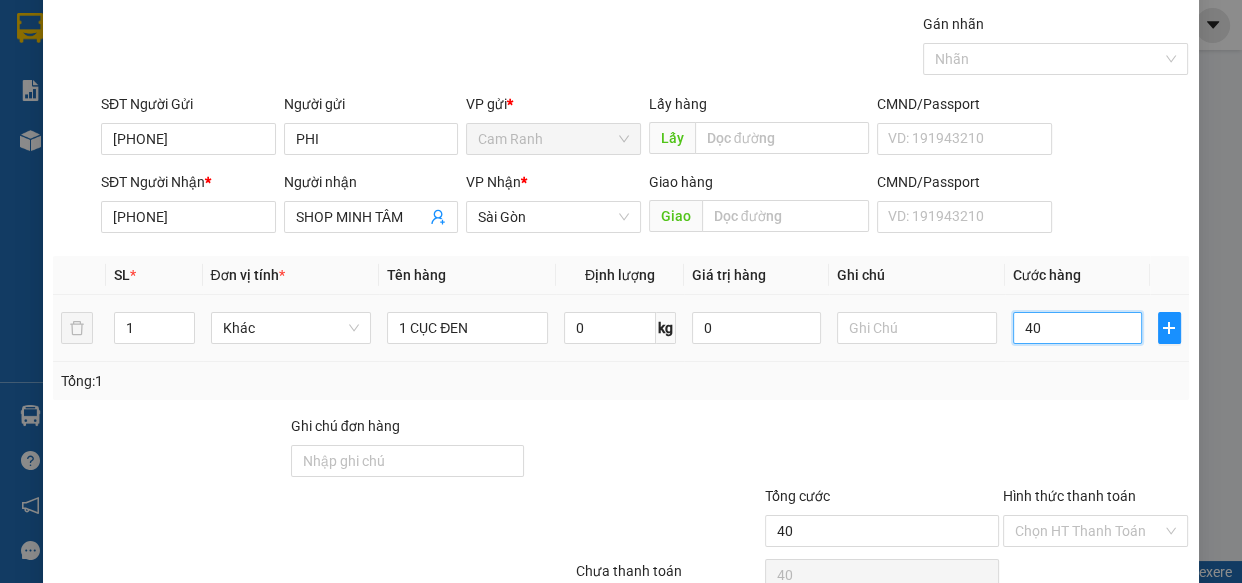 scroll, scrollTop: 90, scrollLeft: 0, axis: vertical 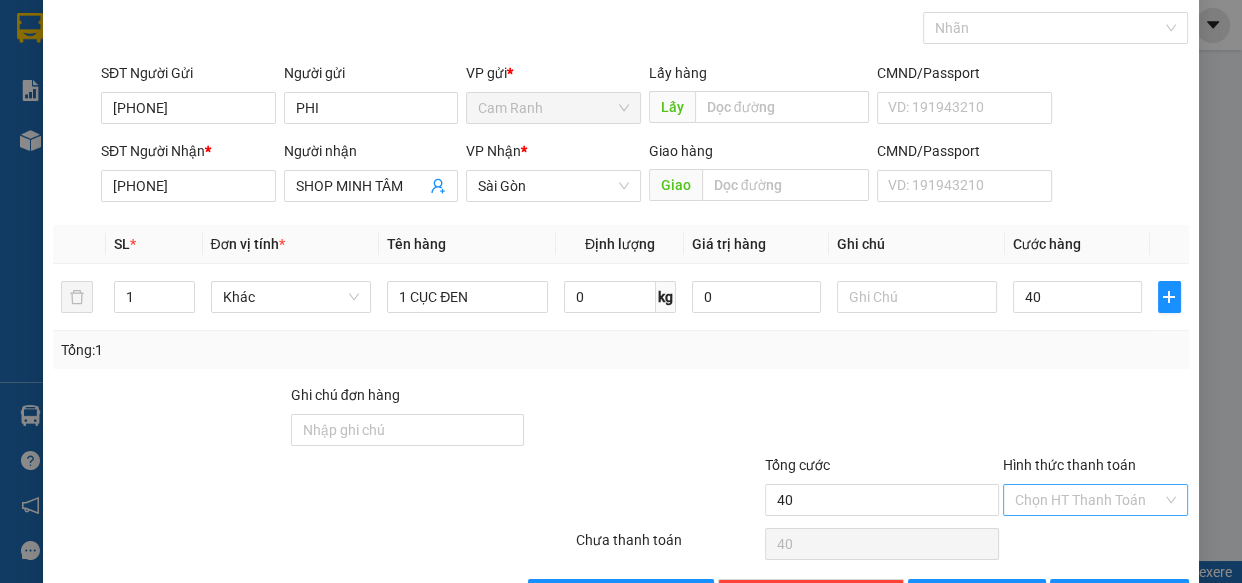 type on "40.000" 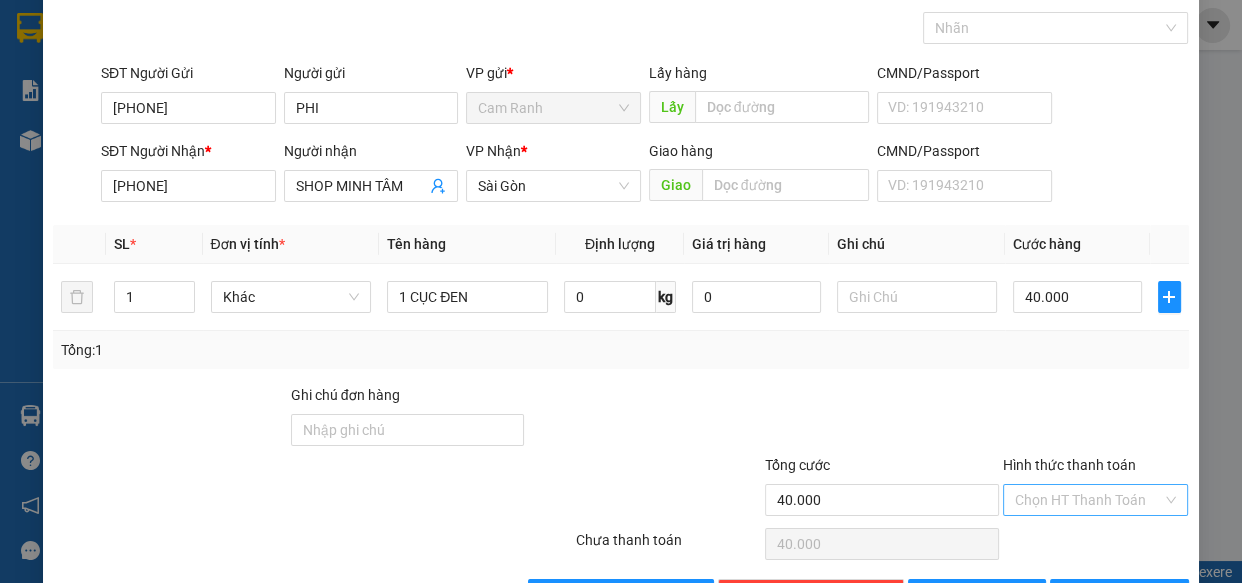click on "Hình thức thanh toán" at bounding box center [1089, 500] 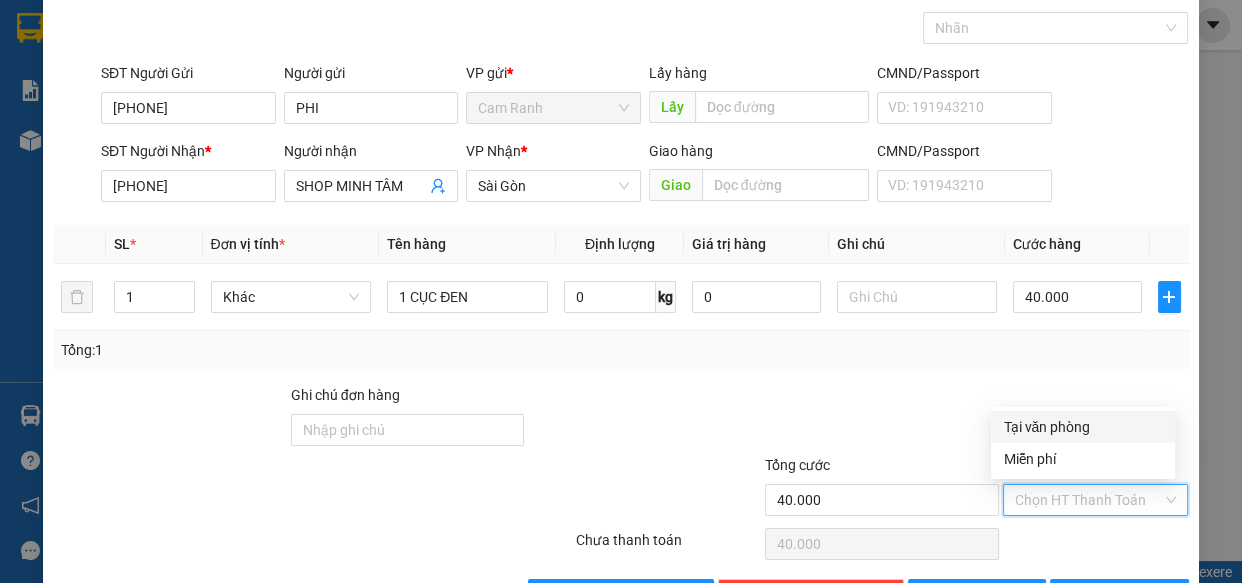 click on "Tại văn phòng" at bounding box center [1083, 427] 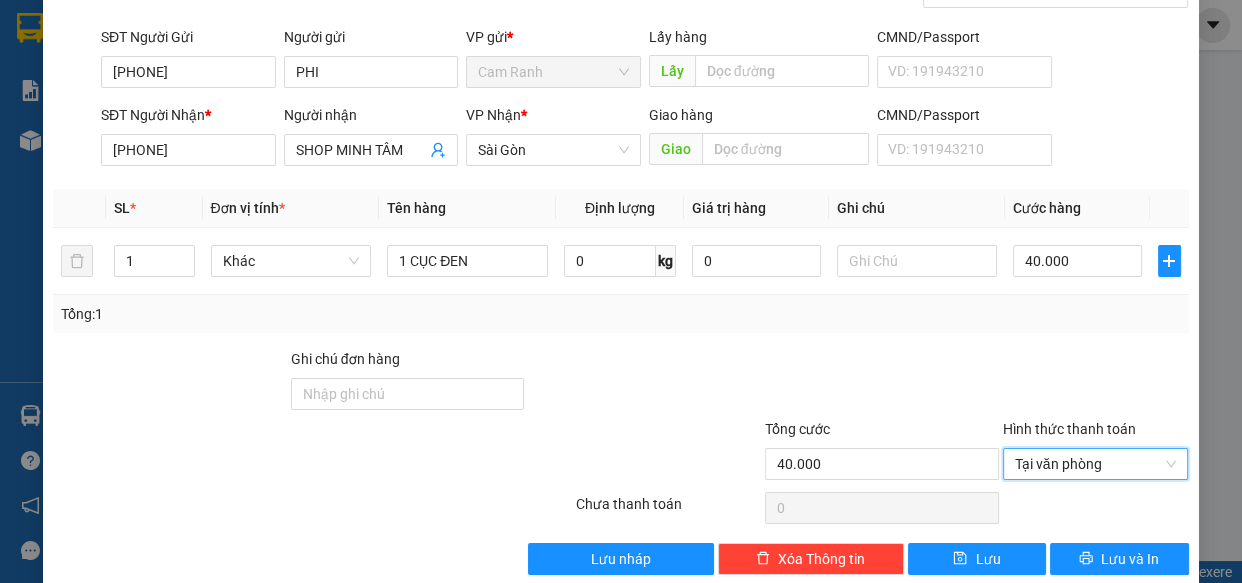 scroll, scrollTop: 156, scrollLeft: 0, axis: vertical 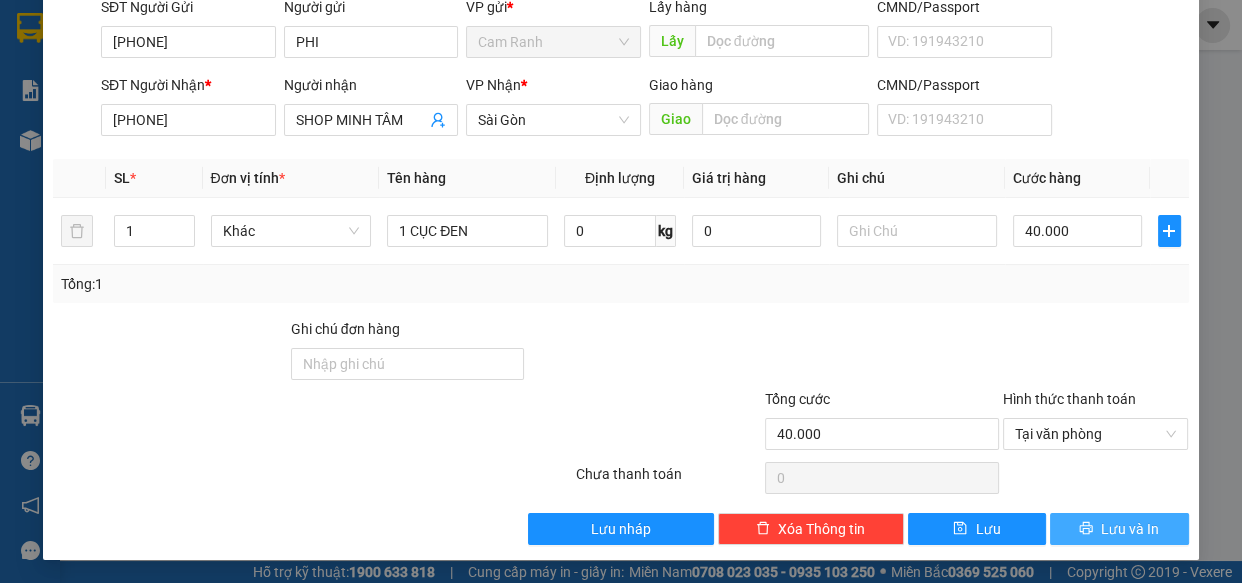 click on "Lưu và In" at bounding box center (1119, 529) 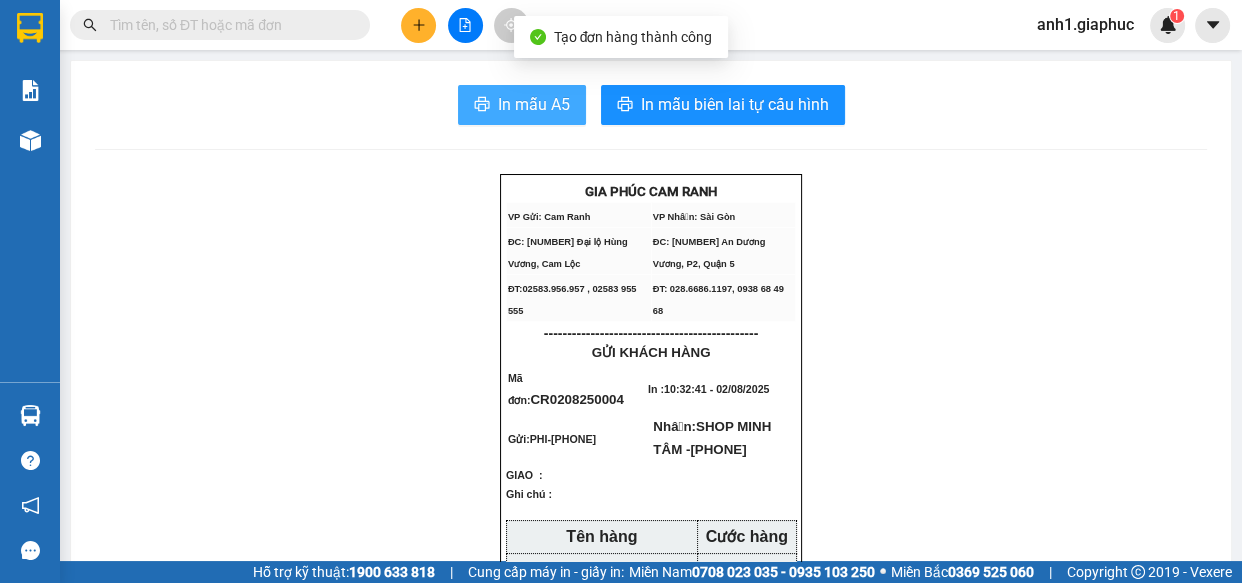drag, startPoint x: 540, startPoint y: 98, endPoint x: 740, endPoint y: 274, distance: 266.4132 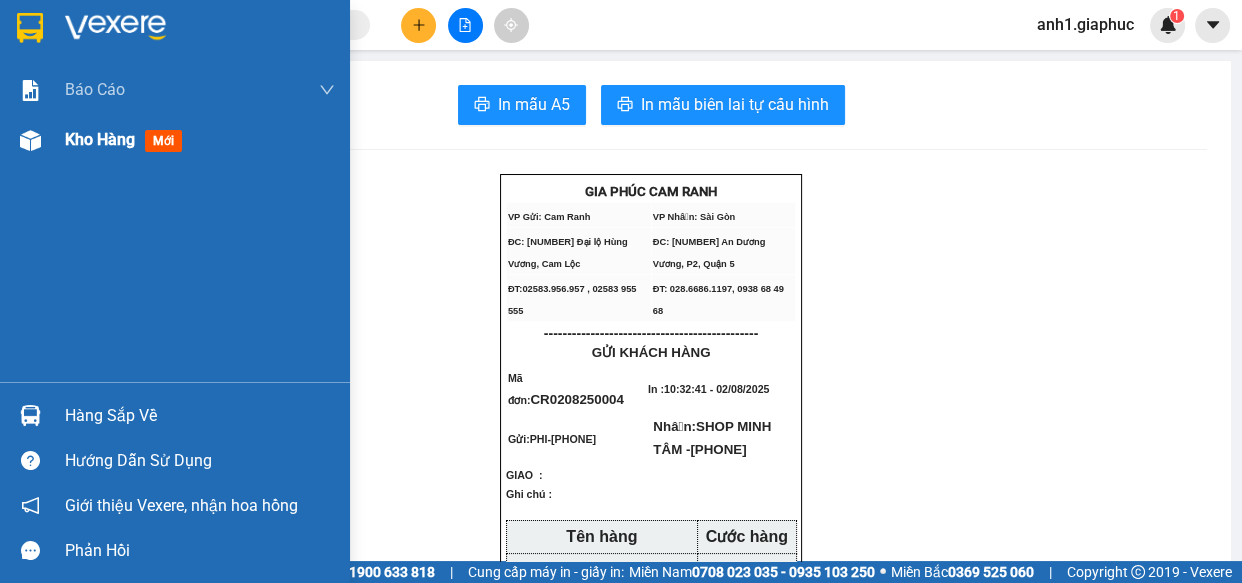 click at bounding box center (30, 140) 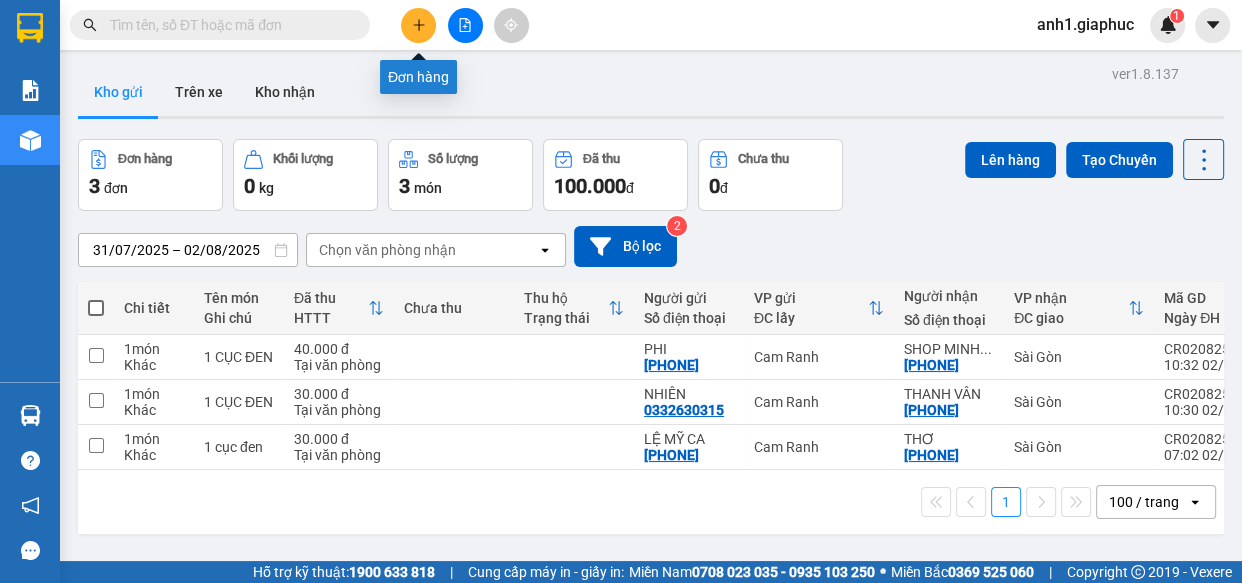 click 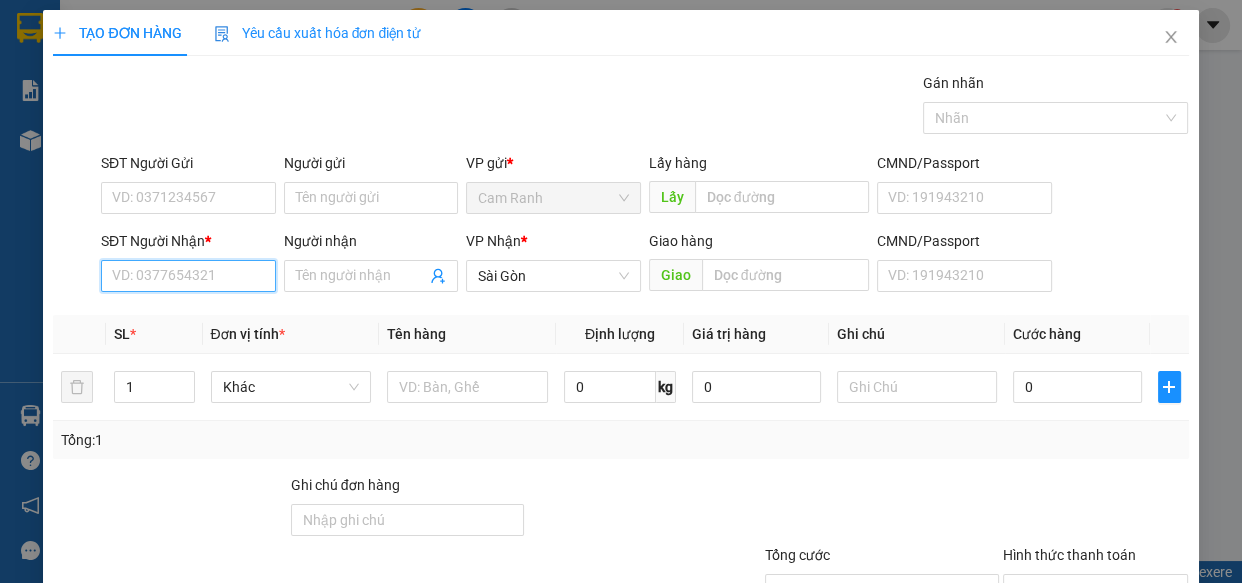 click on "SĐT Người Nhận  *" at bounding box center [188, 276] 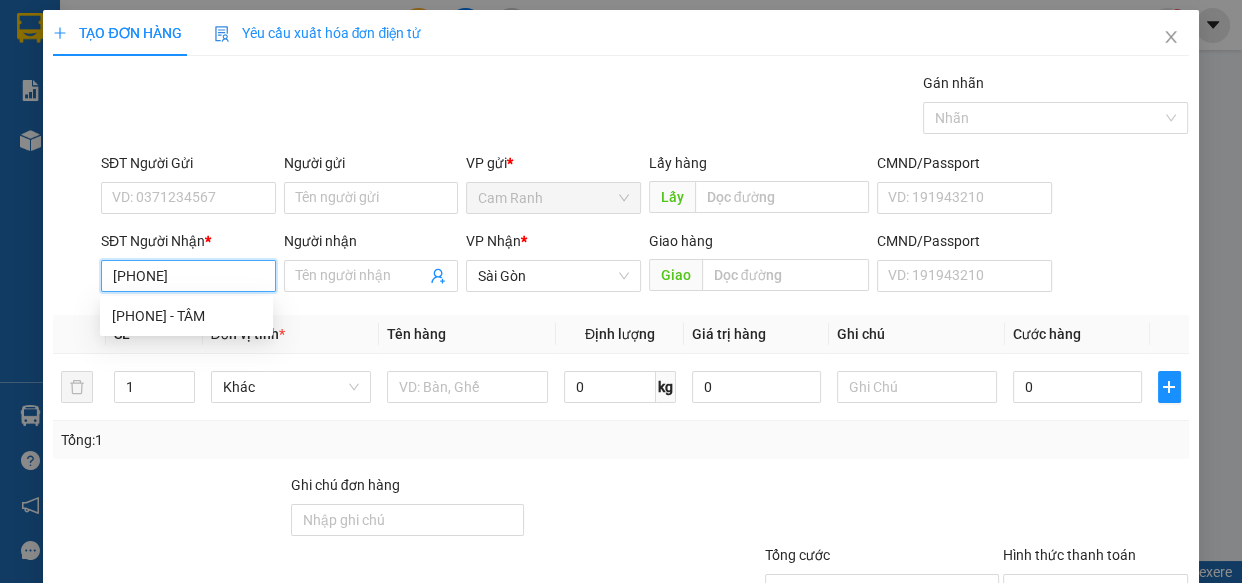 type on "[PHONE]" 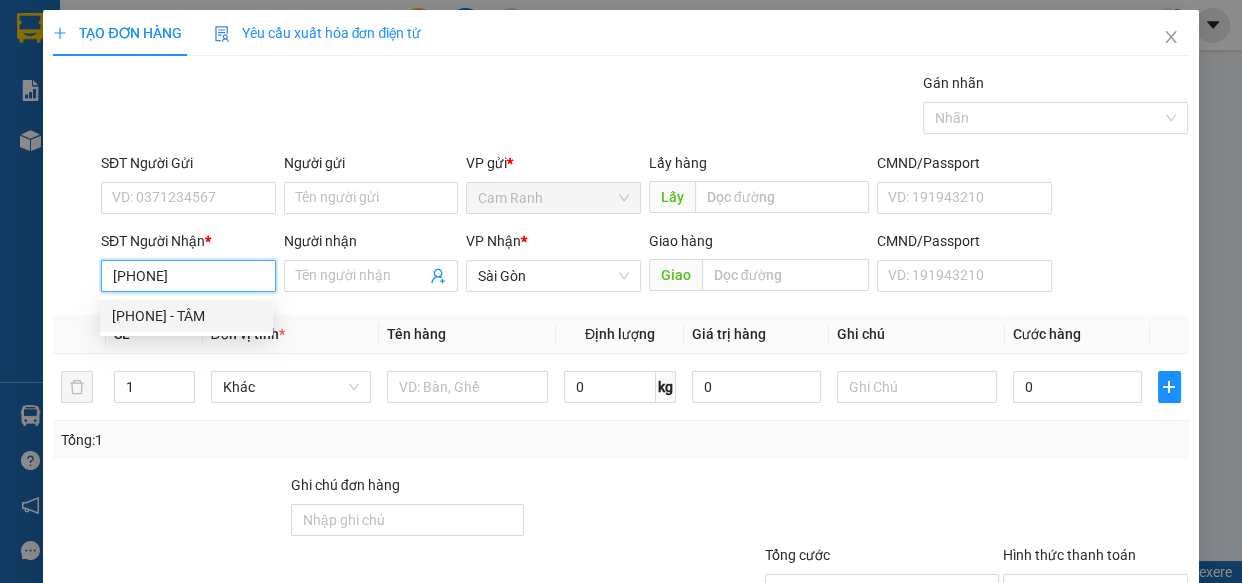 click on "[PHONE] - TÂM" at bounding box center (186, 316) 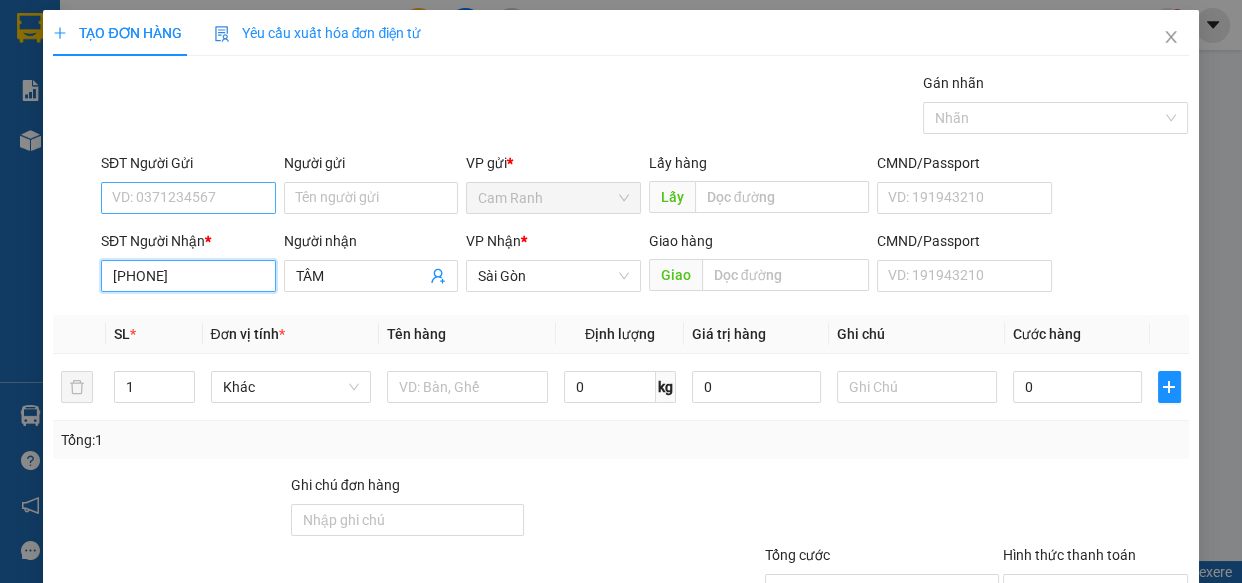 type on "[PHONE]" 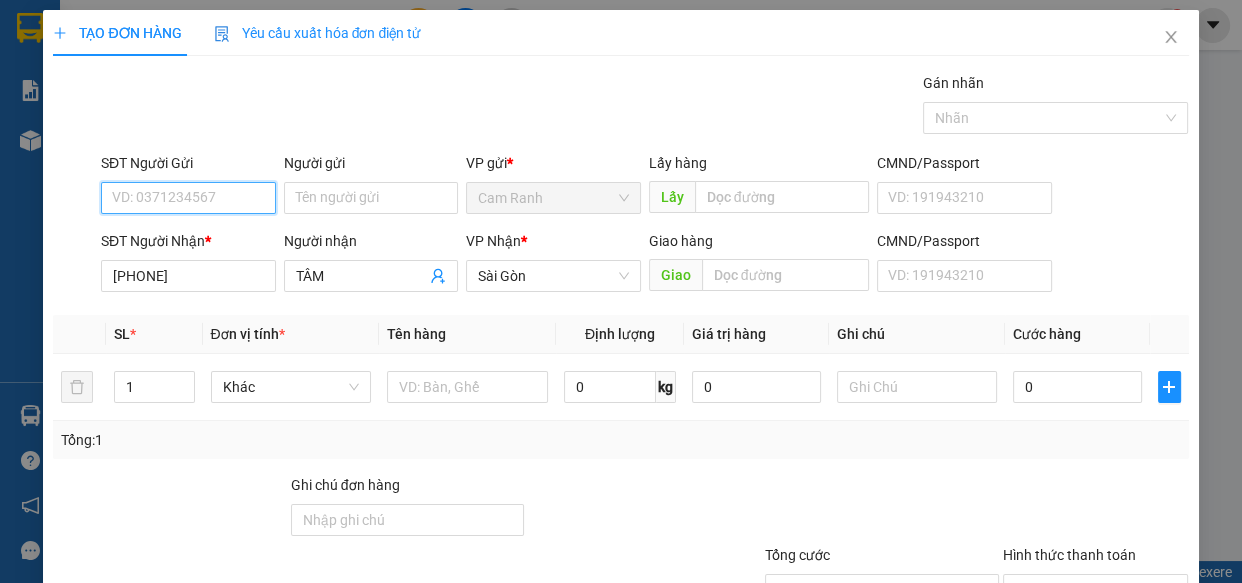 click on "SĐT Người Gửi" at bounding box center (188, 198) 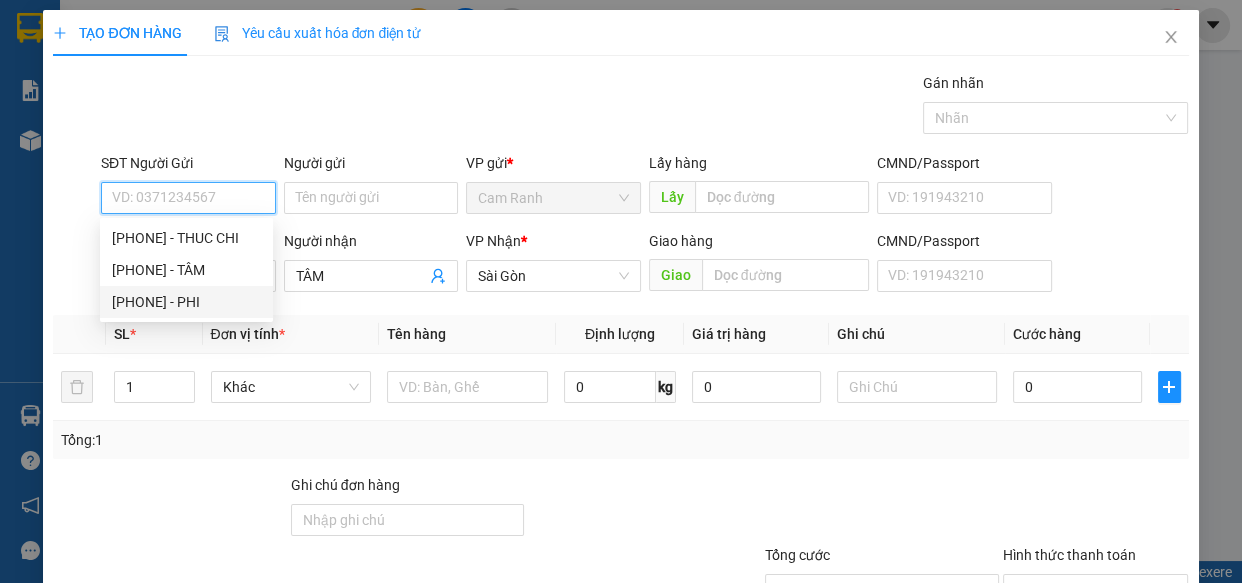 click on "[PHONE] - PHI" at bounding box center [186, 302] 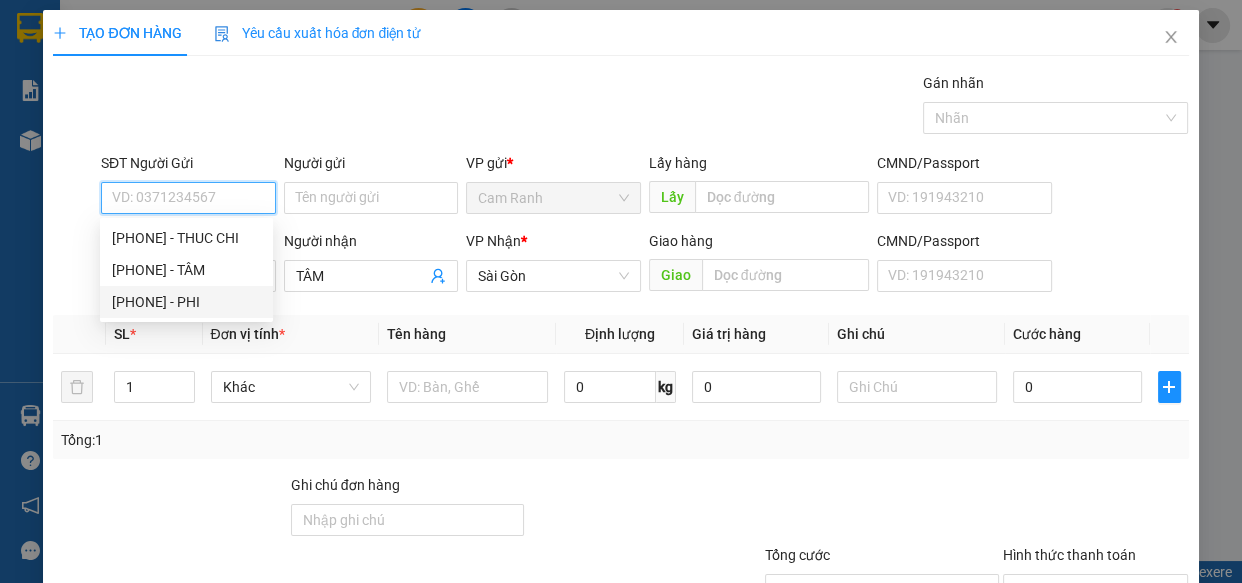 type on "[PHONE]" 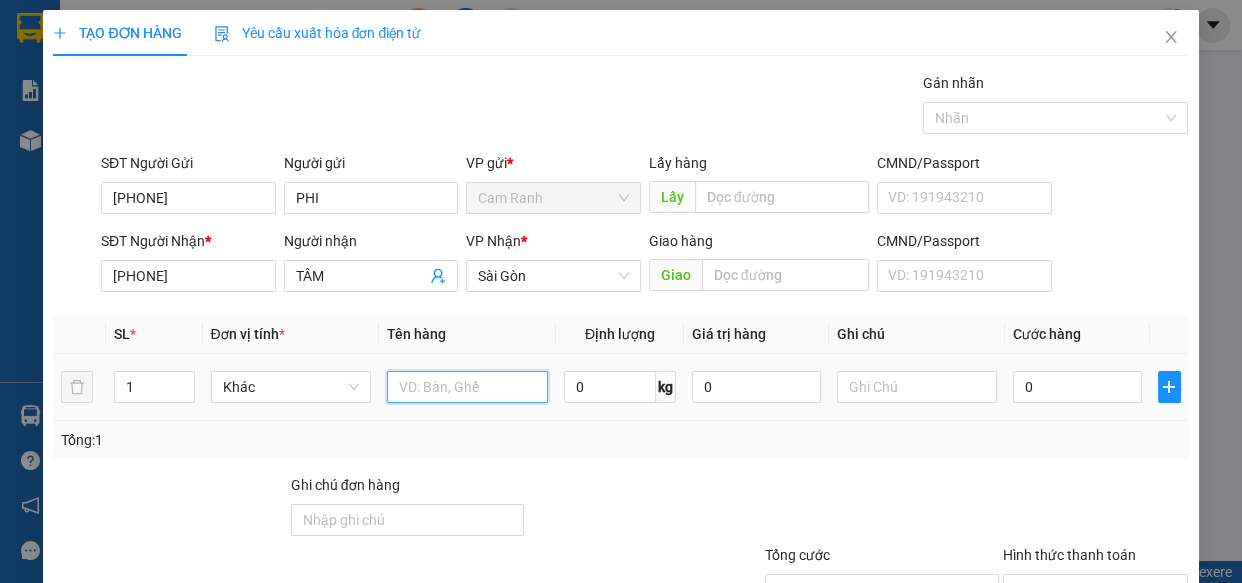 click at bounding box center [467, 387] 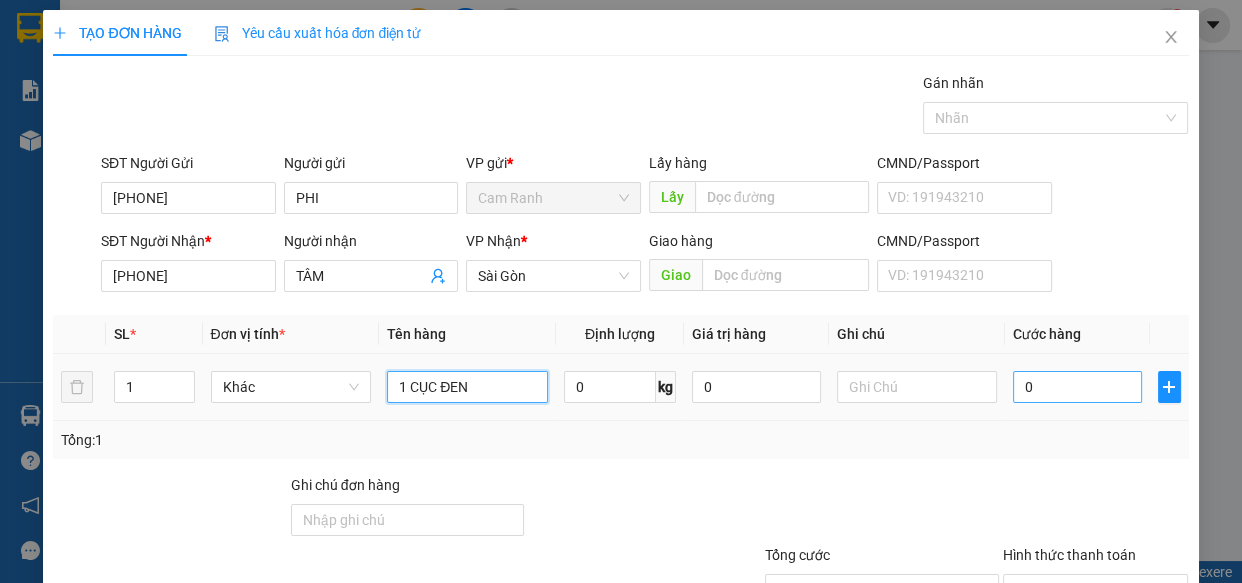 type on "1 CỤC ĐEN" 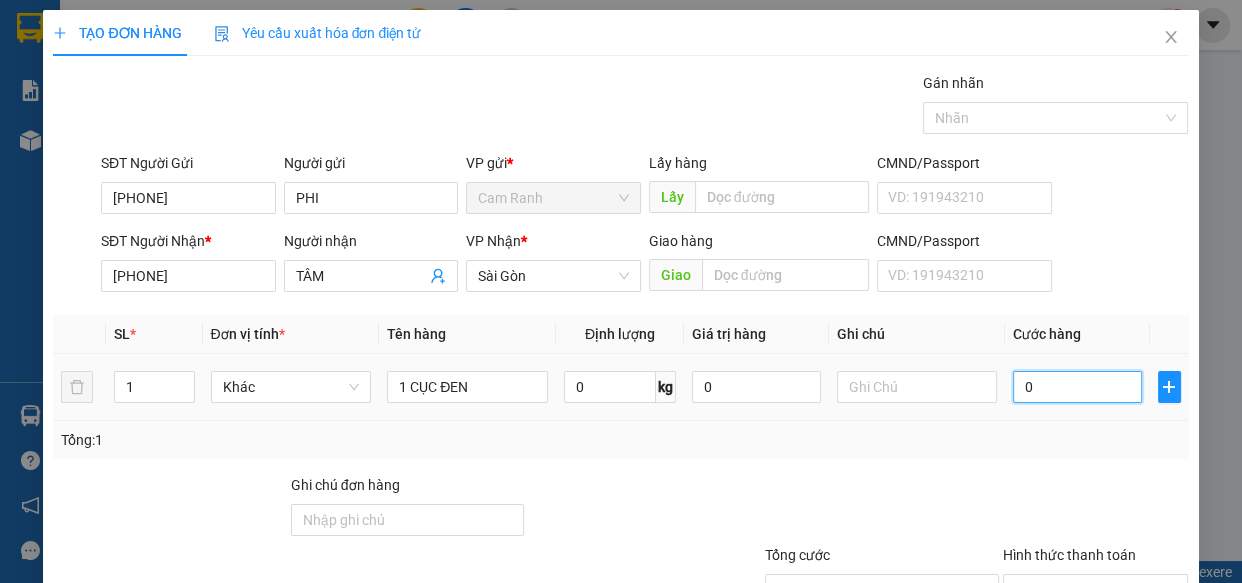 click on "0" at bounding box center (1077, 387) 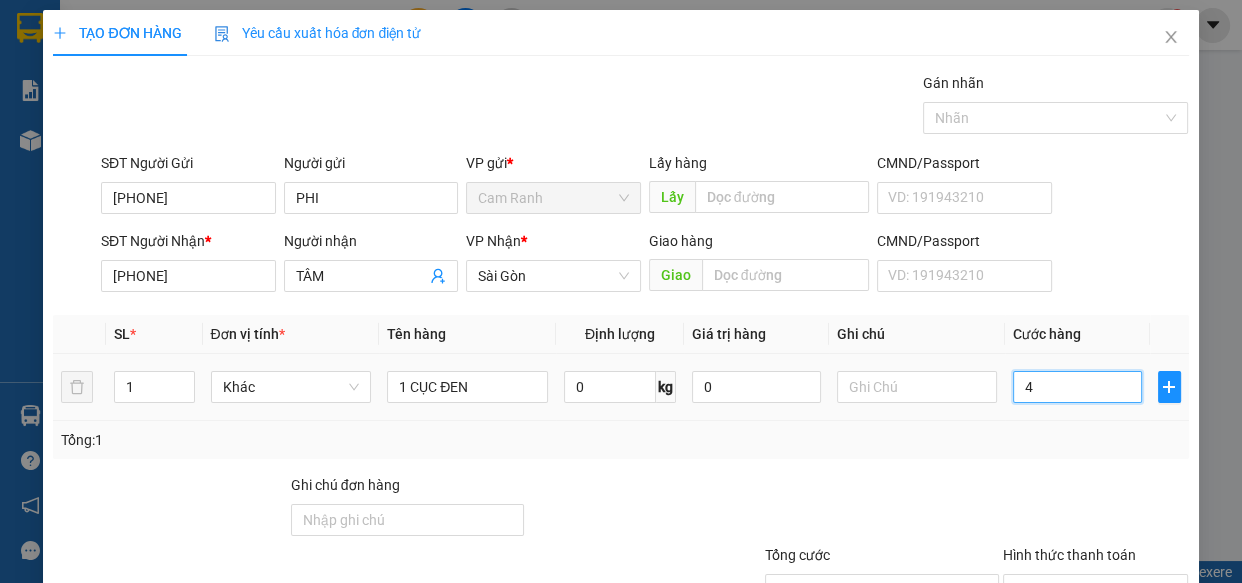 type on "40" 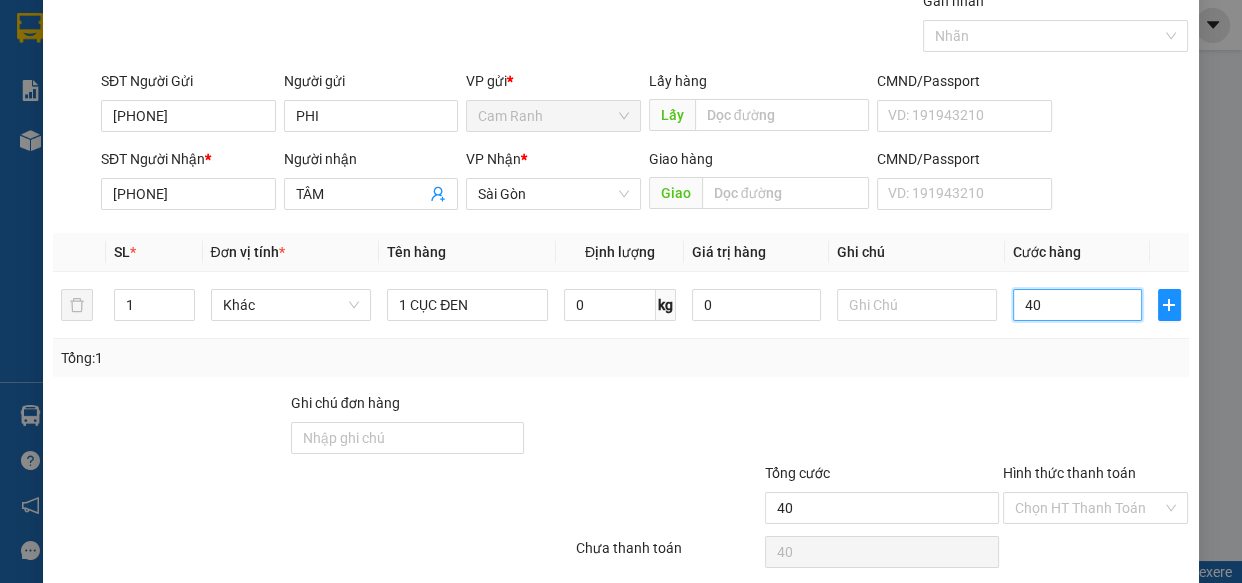 scroll, scrollTop: 156, scrollLeft: 0, axis: vertical 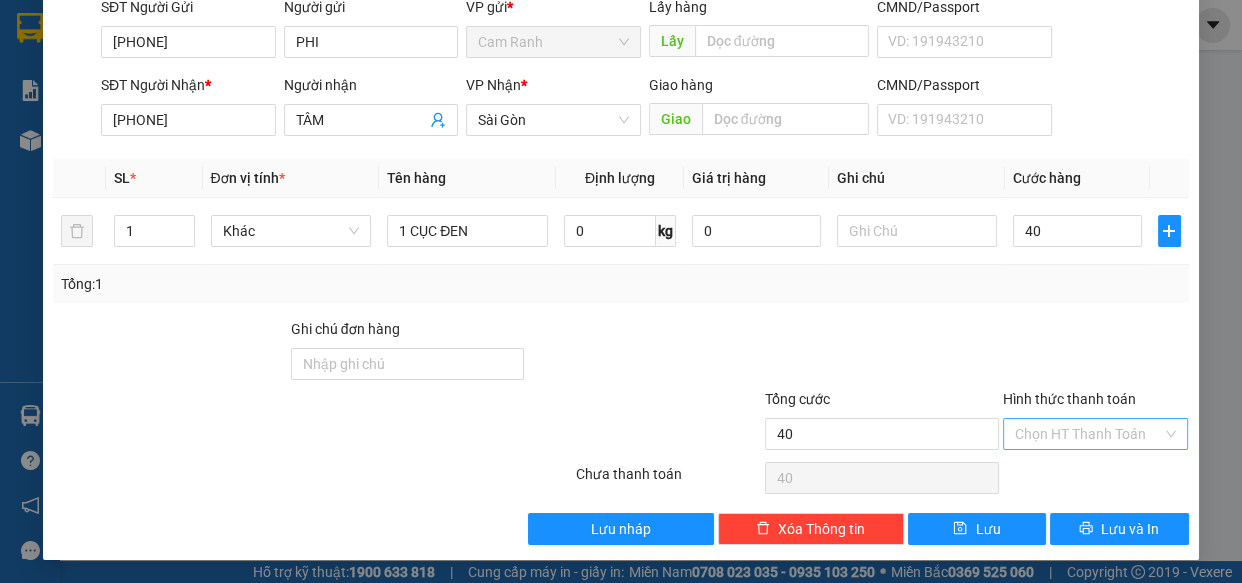 type on "40.000" 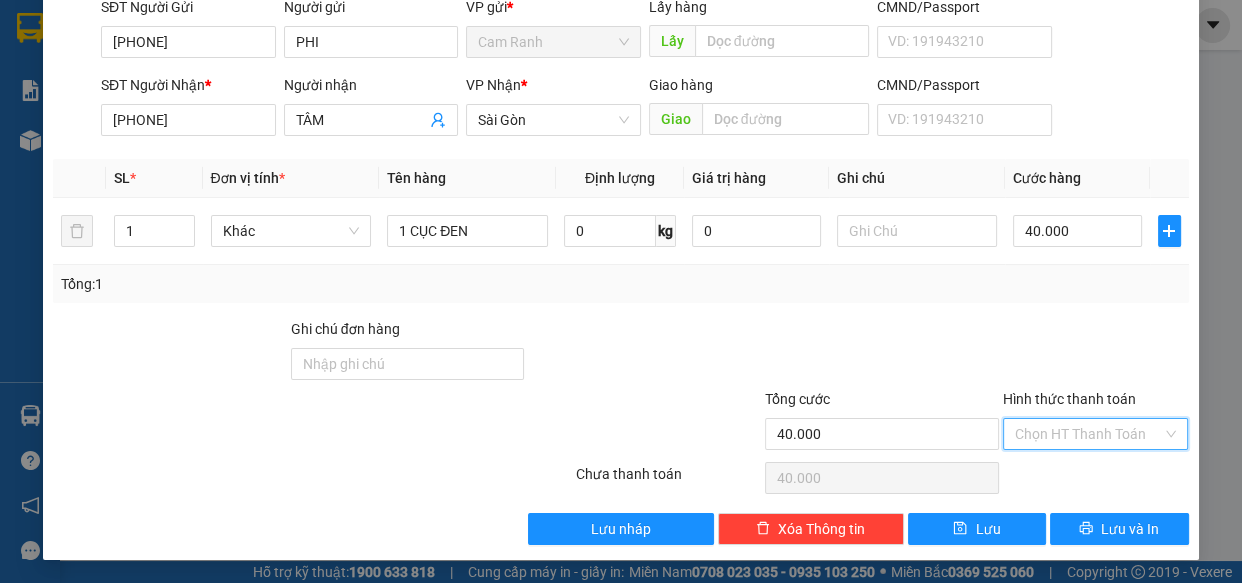 click on "Hình thức thanh toán" at bounding box center (1089, 434) 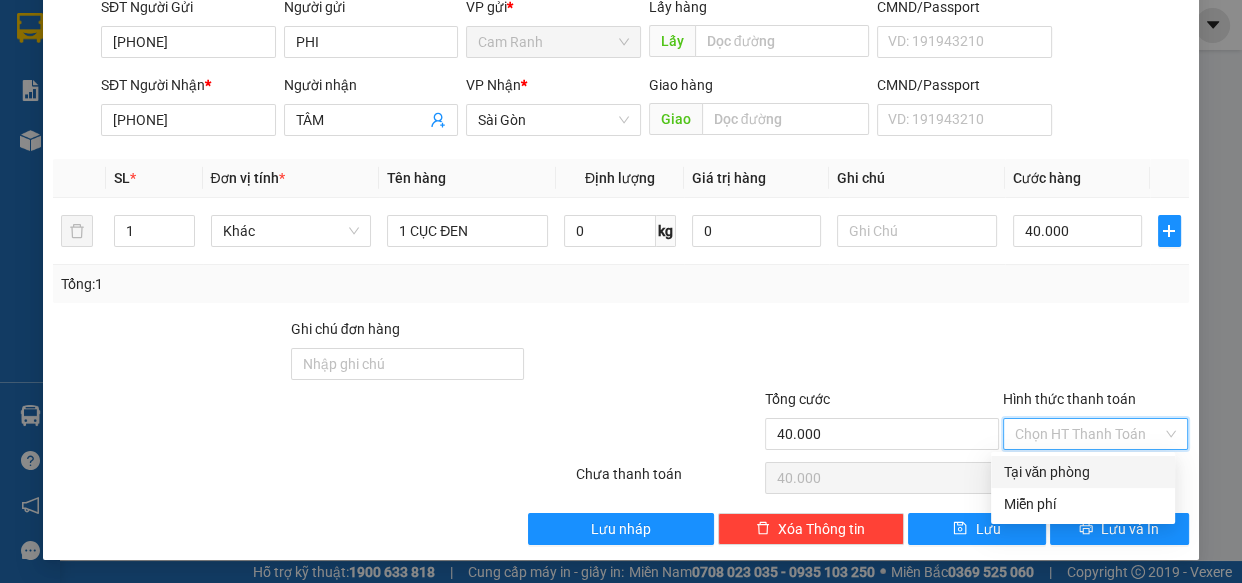 click on "Tại văn phòng" at bounding box center (1083, 472) 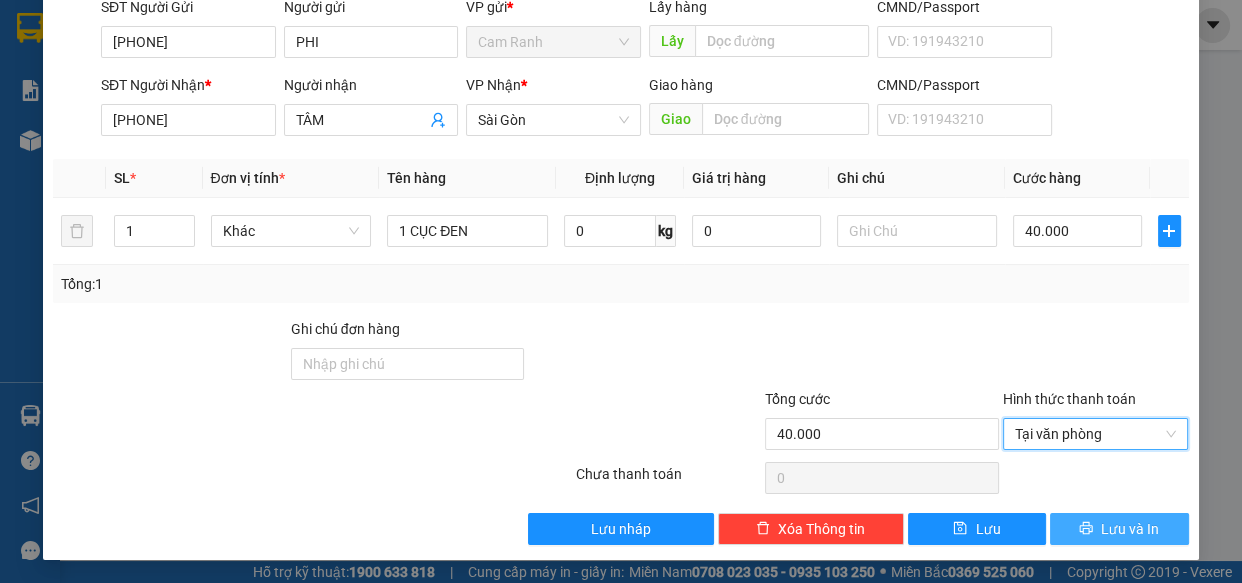 click on "Lưu và In" at bounding box center [1119, 529] 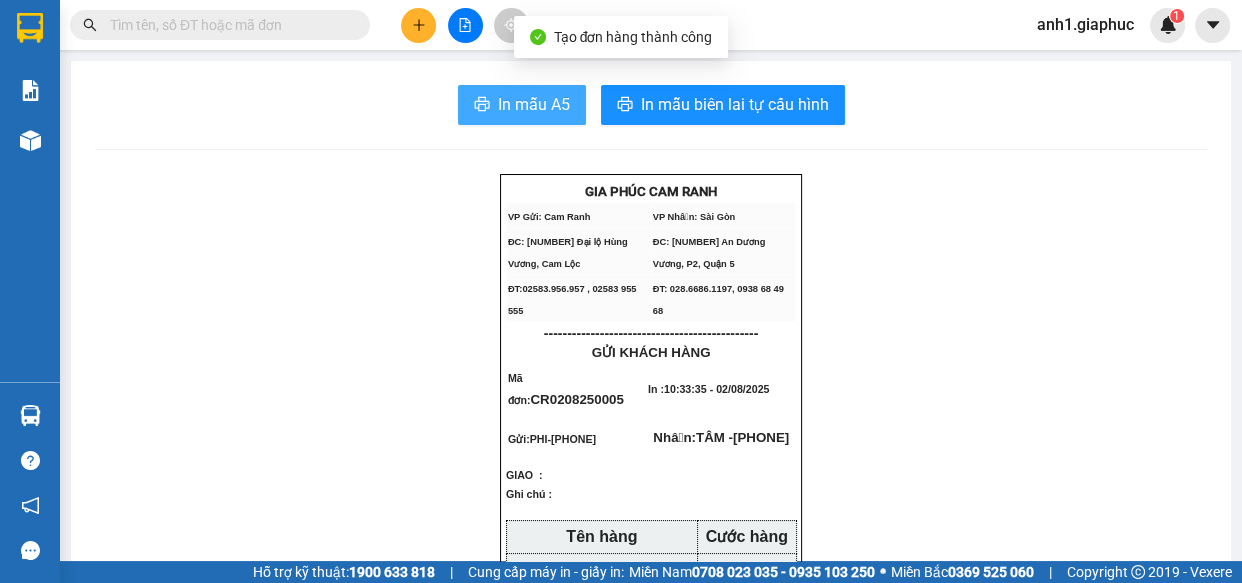 drag, startPoint x: 500, startPoint y: 111, endPoint x: 871, endPoint y: 247, distance: 395.14175 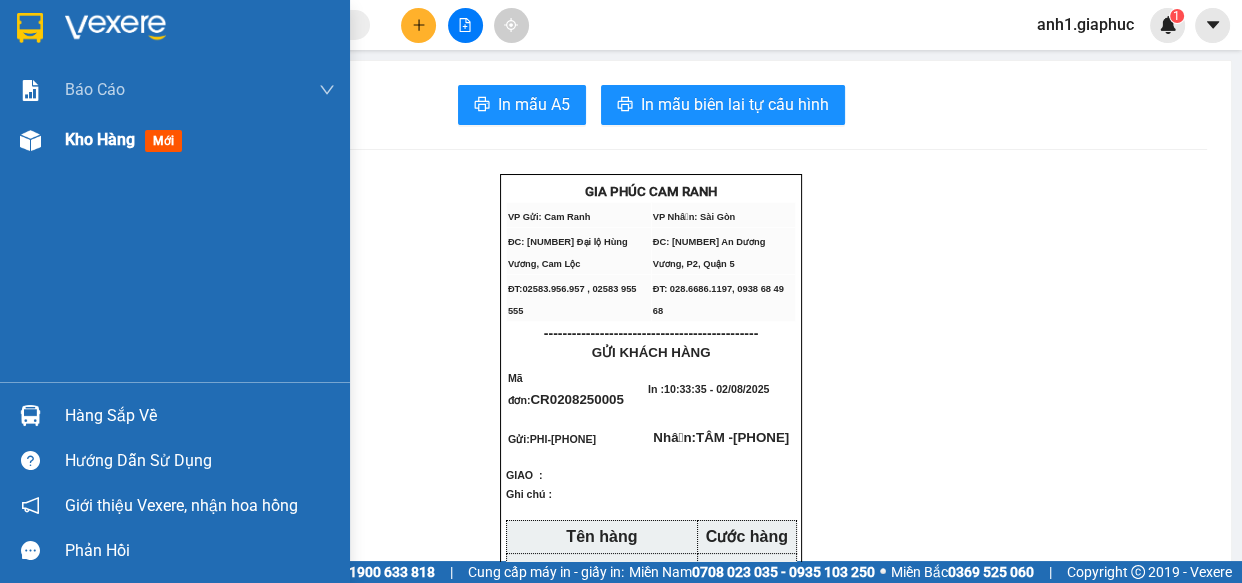 click on "Kho hàng" at bounding box center (100, 139) 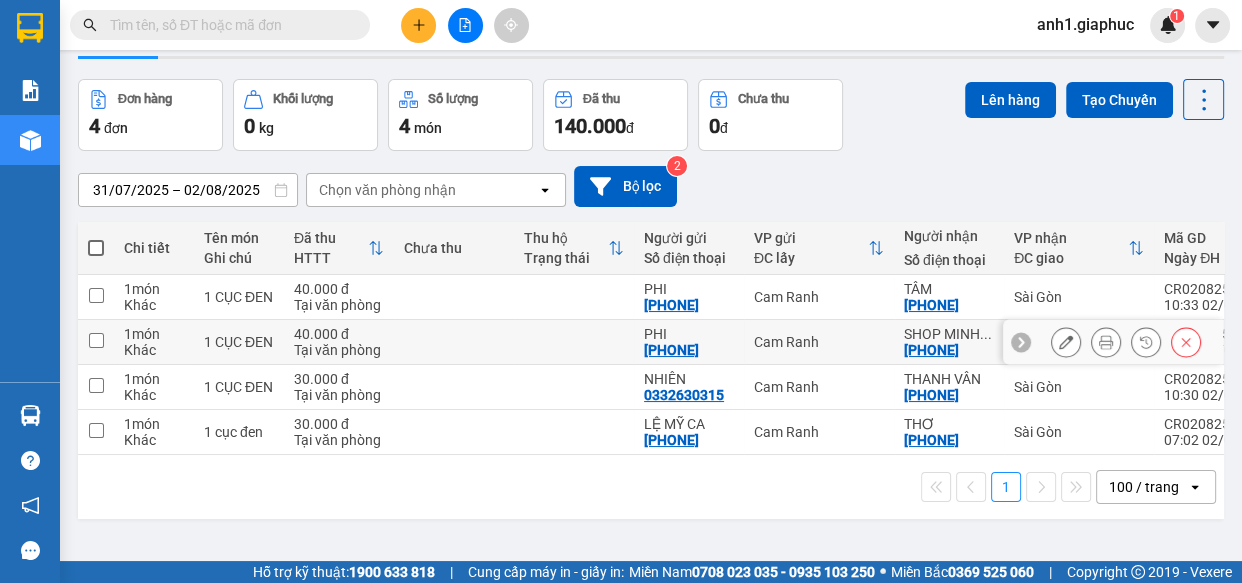 scroll, scrollTop: 90, scrollLeft: 0, axis: vertical 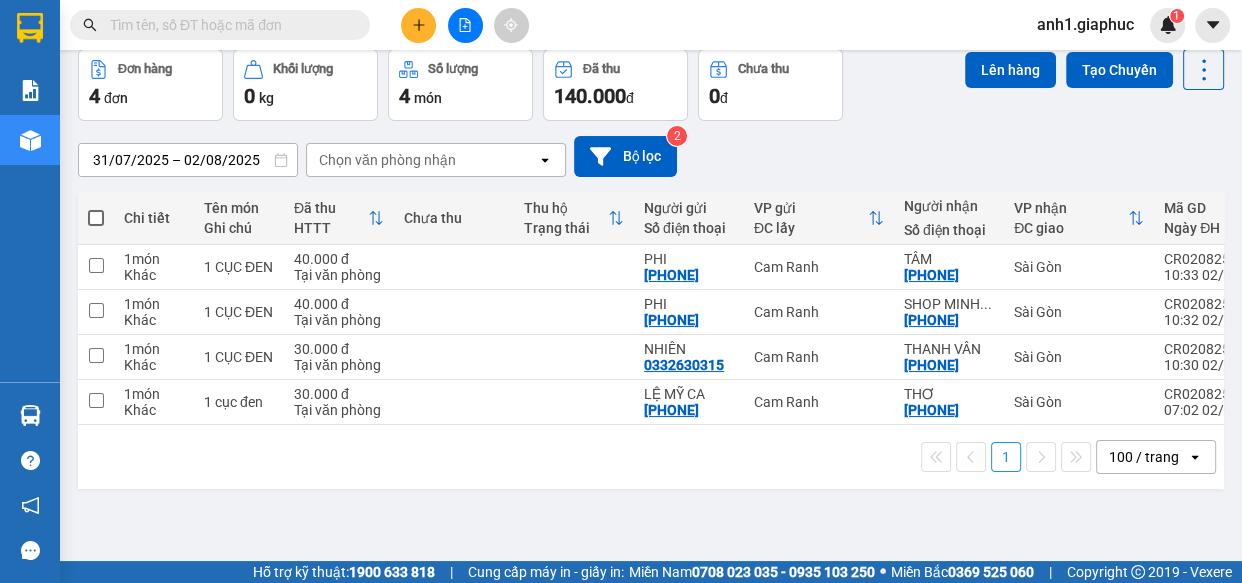click at bounding box center (228, 25) 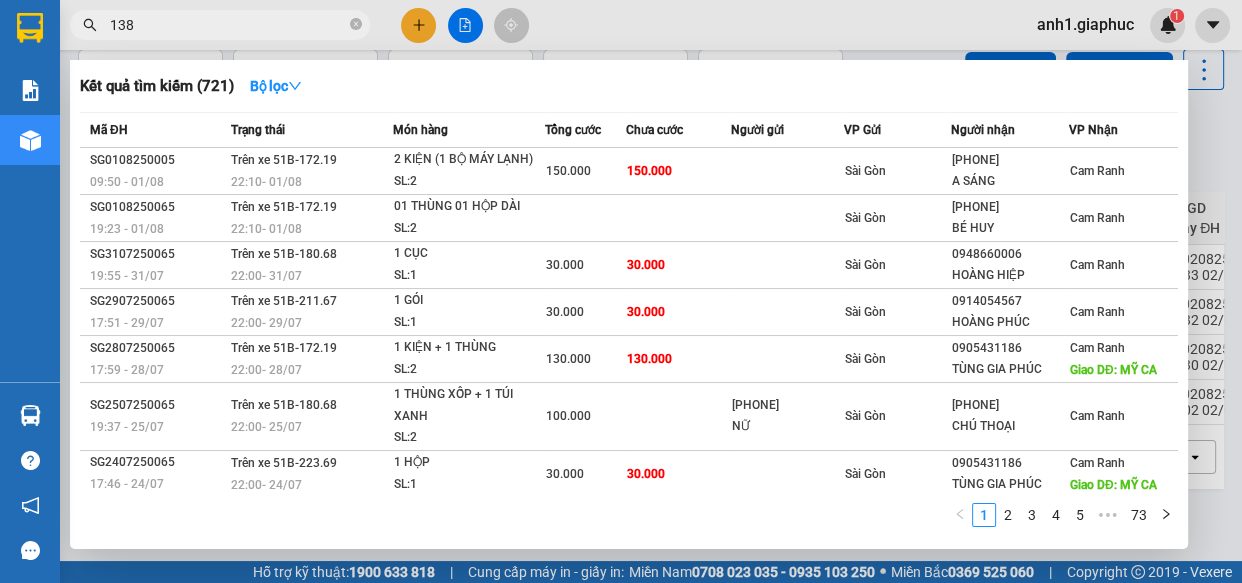 type on "1387" 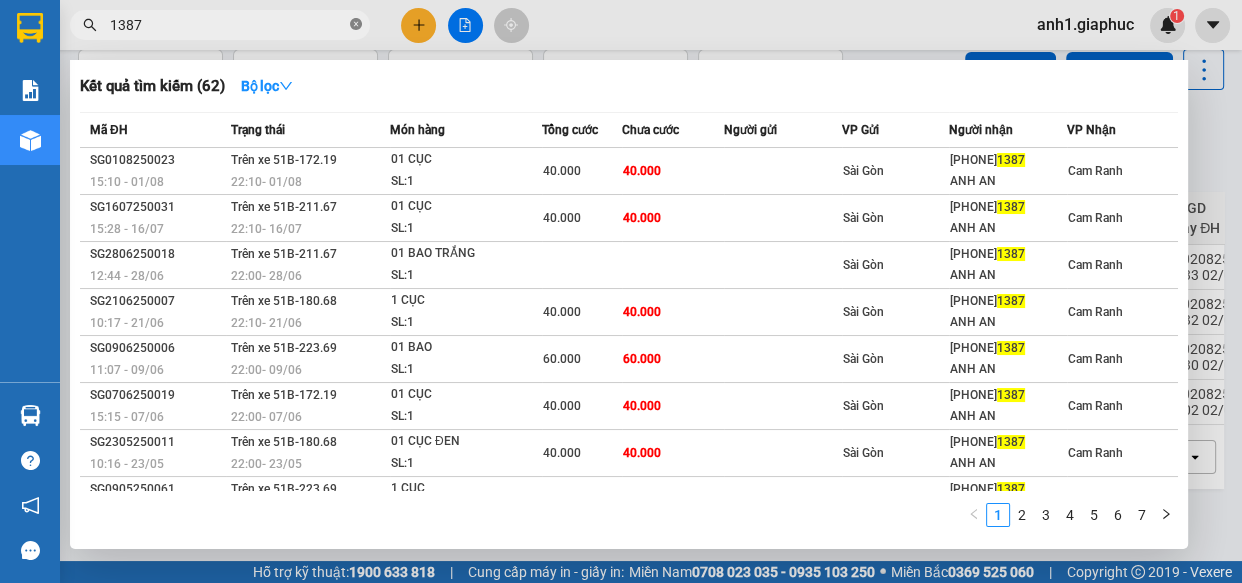 click 